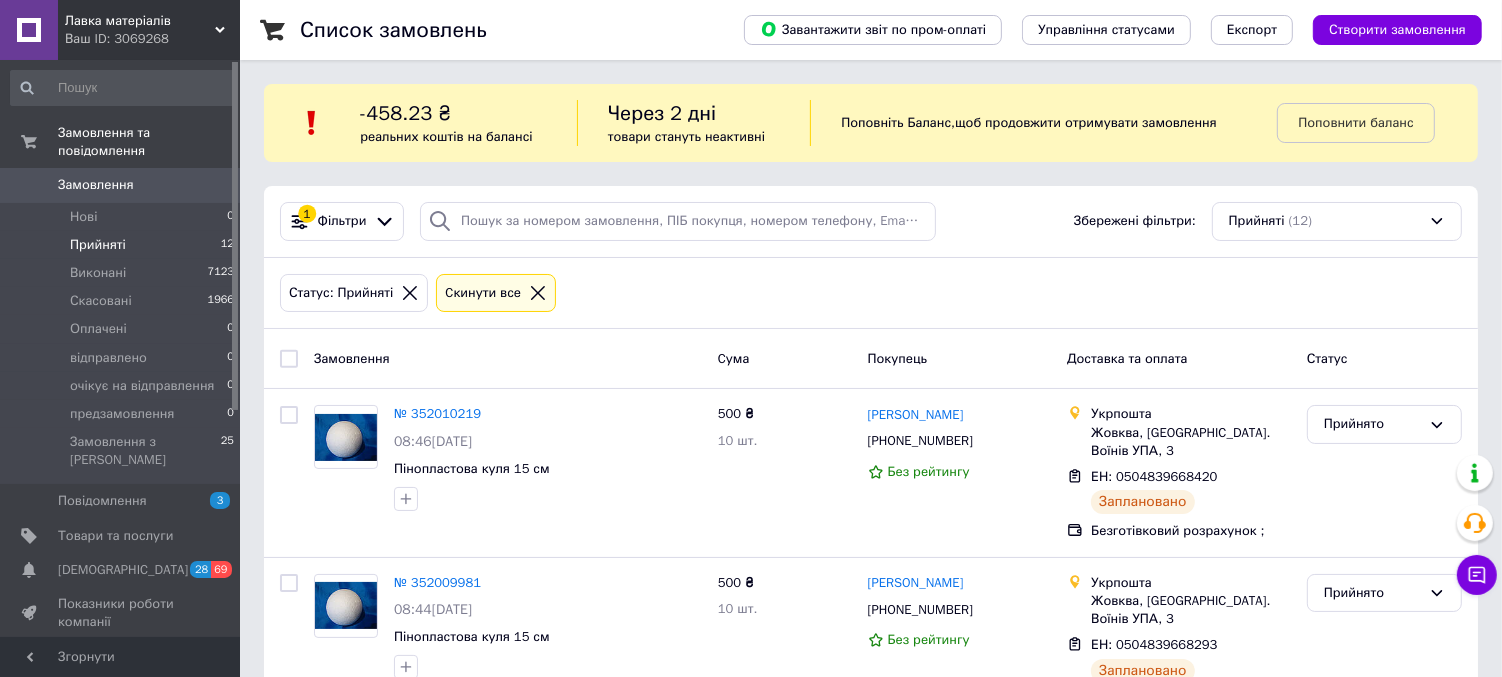 scroll, scrollTop: 0, scrollLeft: 0, axis: both 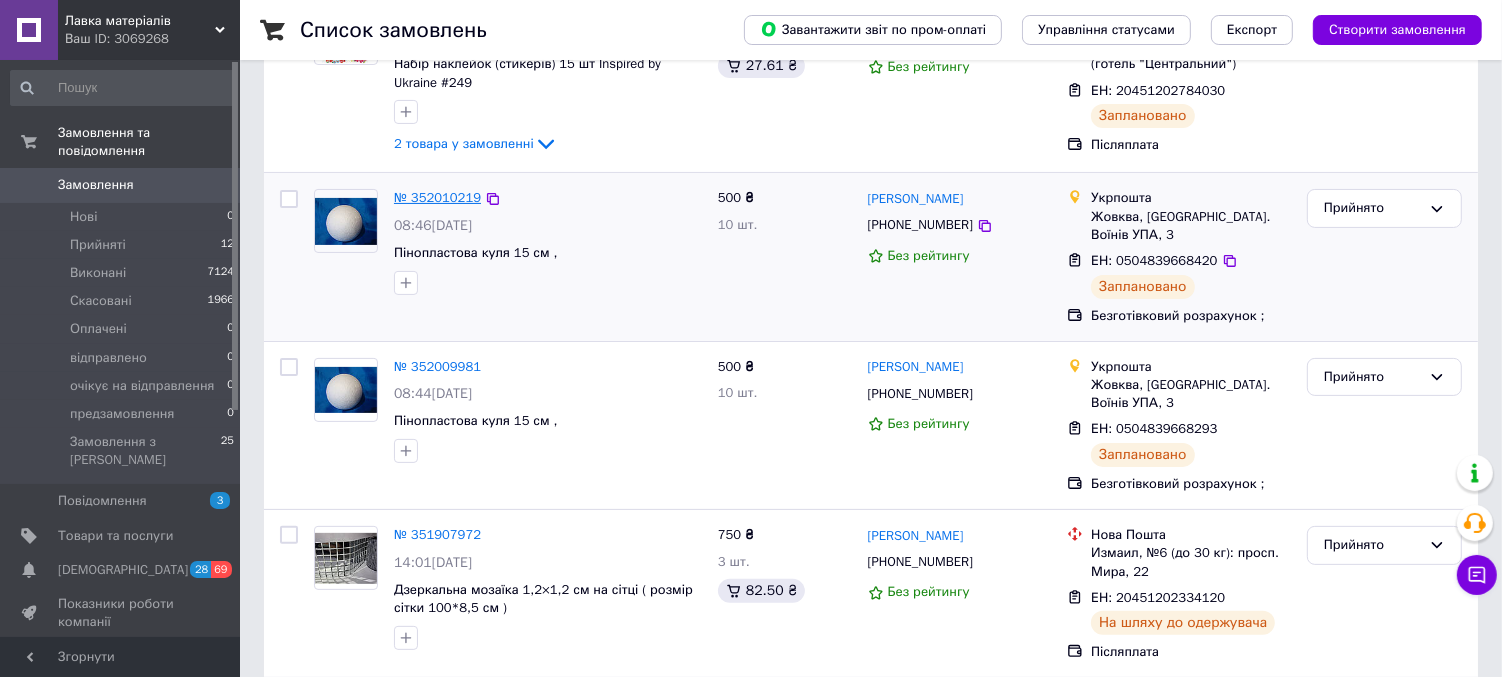 click on "№ 352010219" at bounding box center (437, 197) 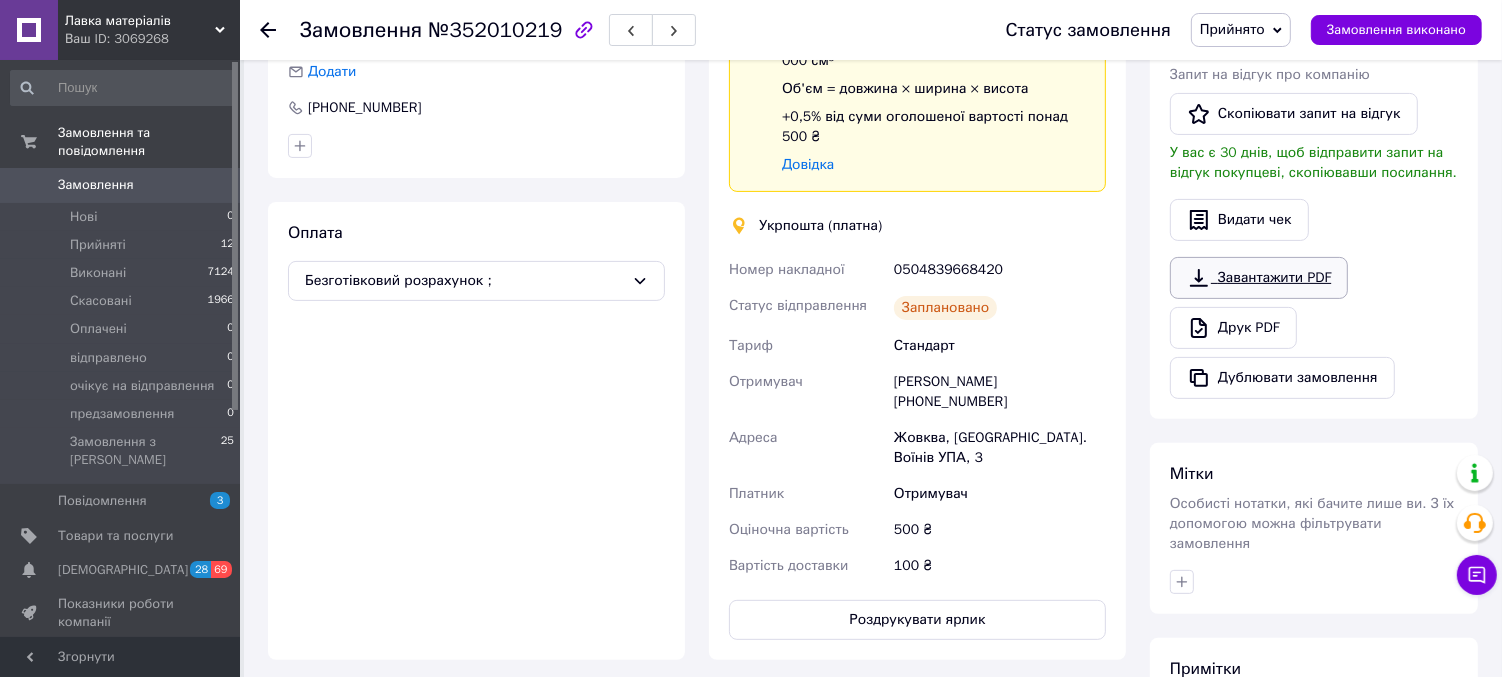 scroll, scrollTop: 467, scrollLeft: 0, axis: vertical 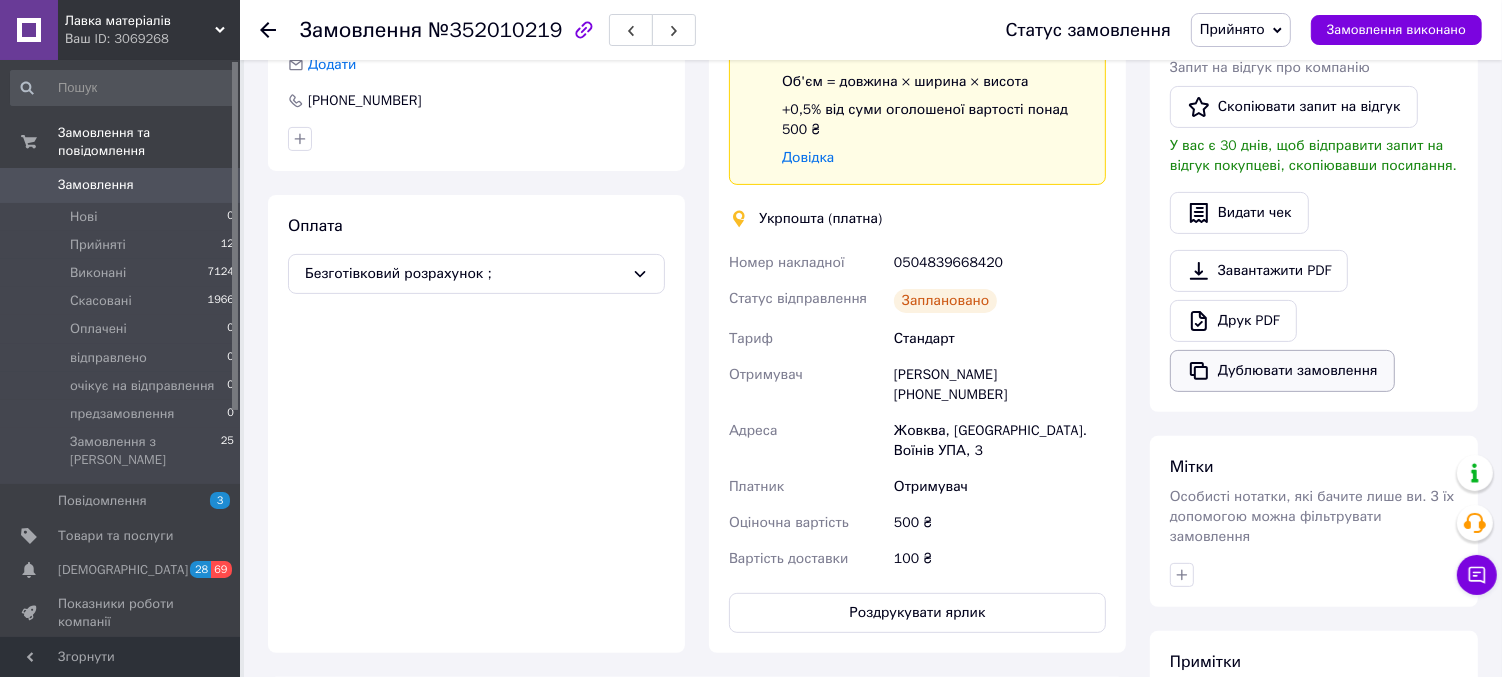 click on "Дублювати замовлення" at bounding box center (1282, 371) 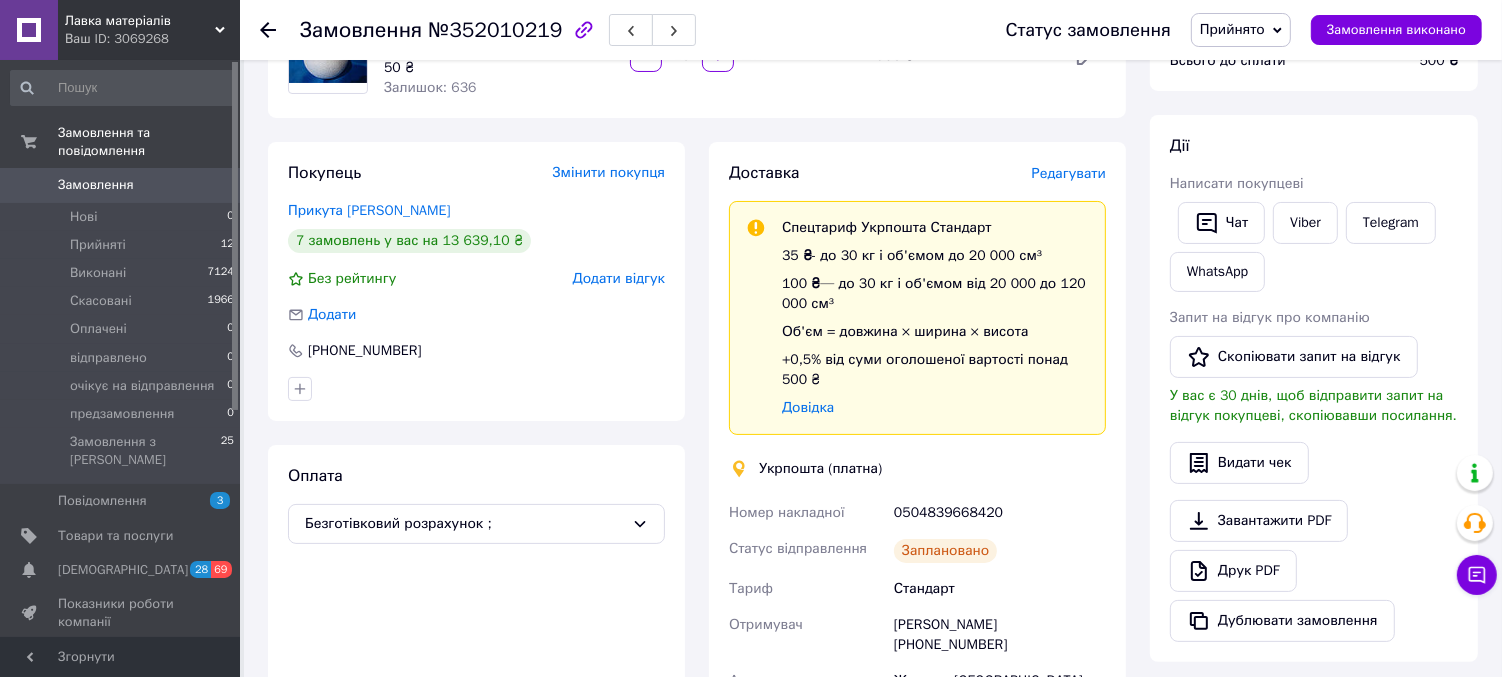 scroll, scrollTop: 134, scrollLeft: 0, axis: vertical 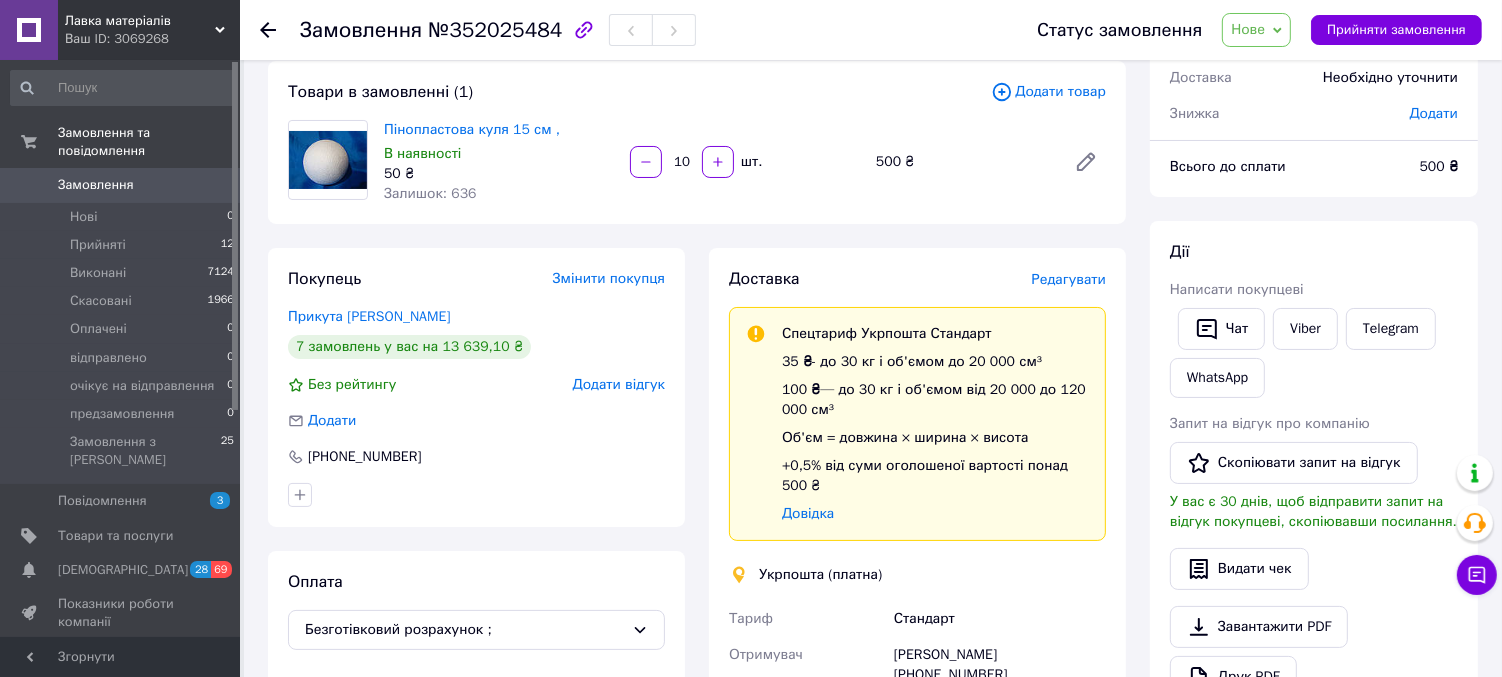 click on "Редагувати" at bounding box center [1069, 279] 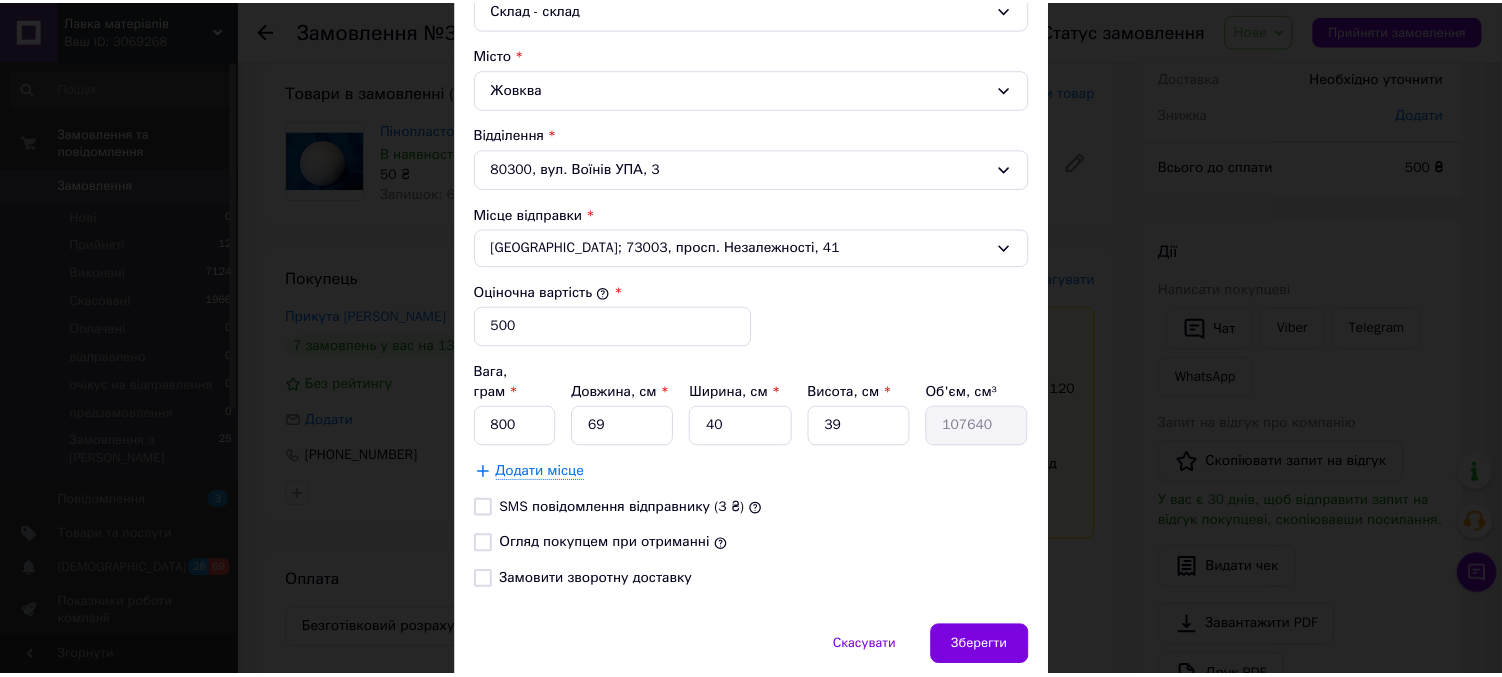 scroll, scrollTop: 647, scrollLeft: 0, axis: vertical 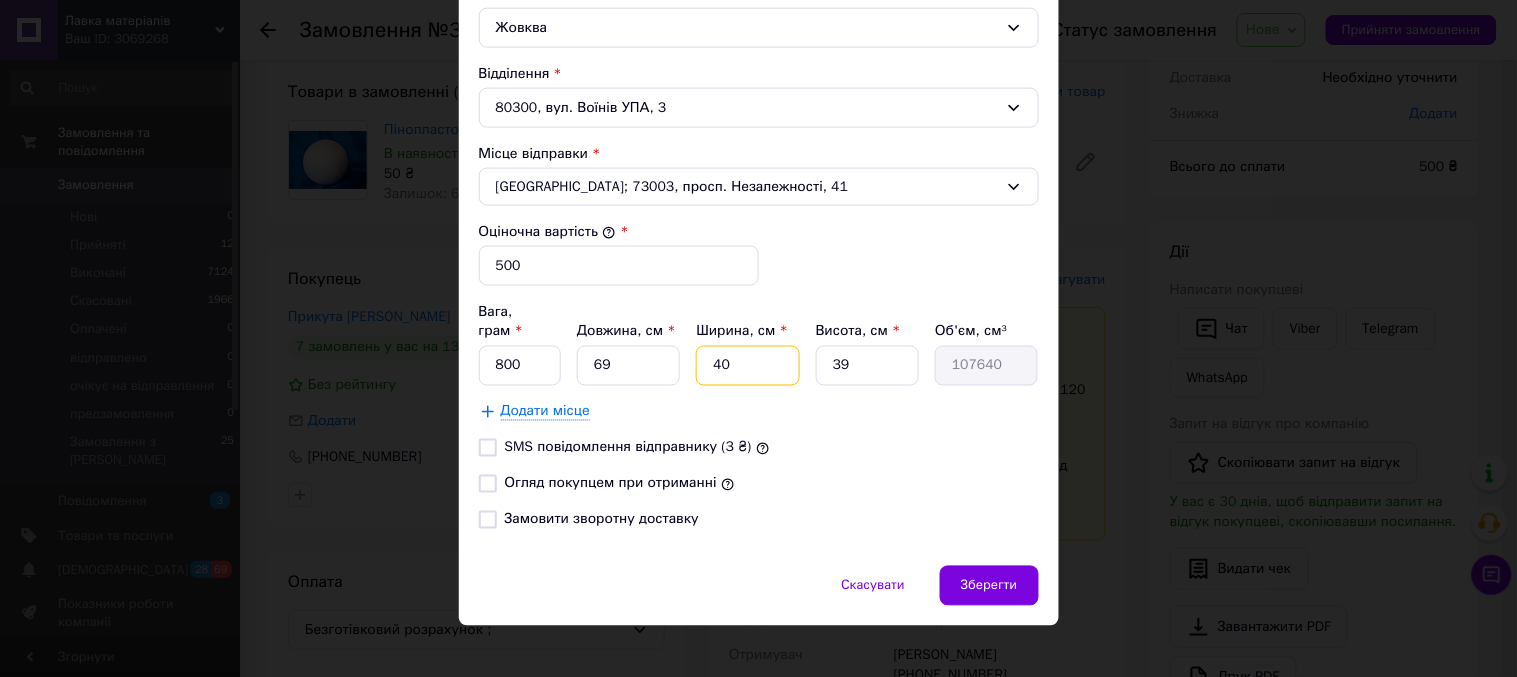 drag, startPoint x: 750, startPoint y: 355, endPoint x: 698, endPoint y: 354, distance: 52.009613 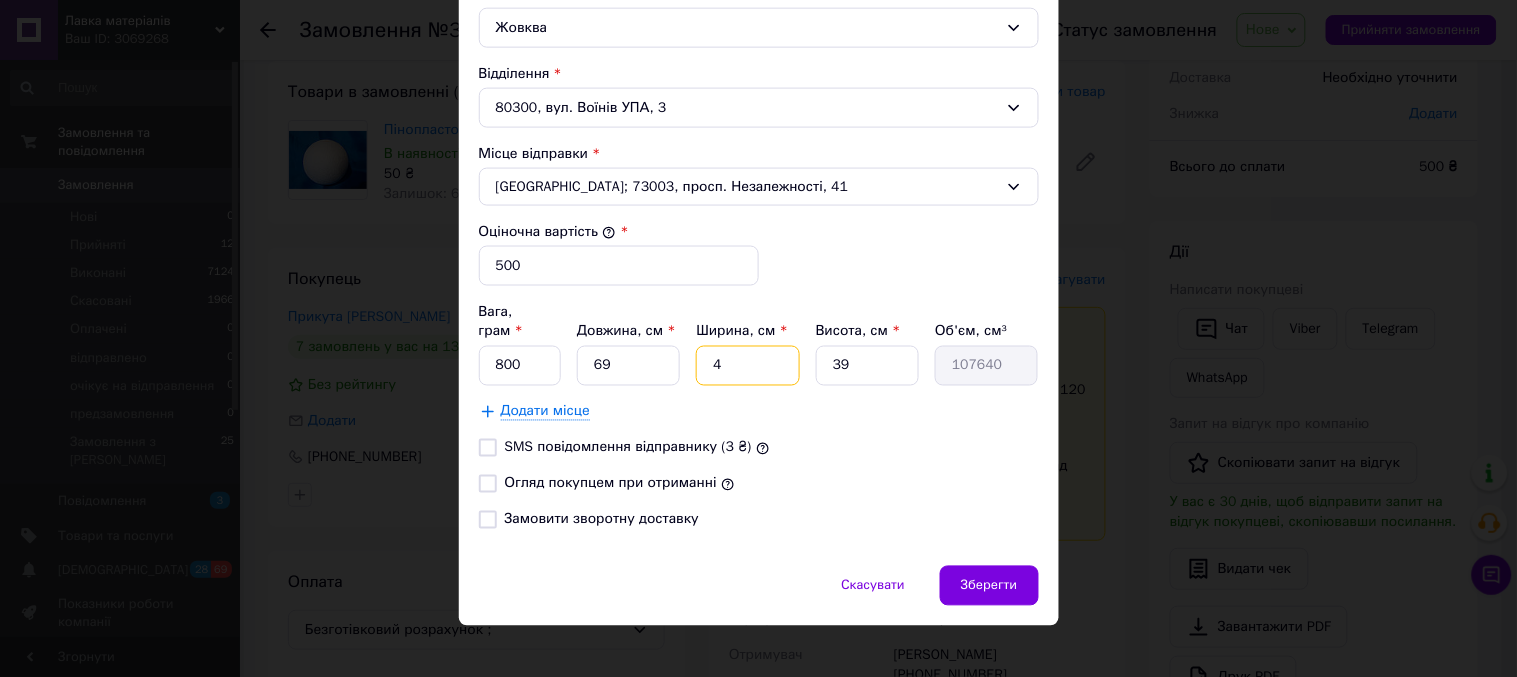 type on "10764" 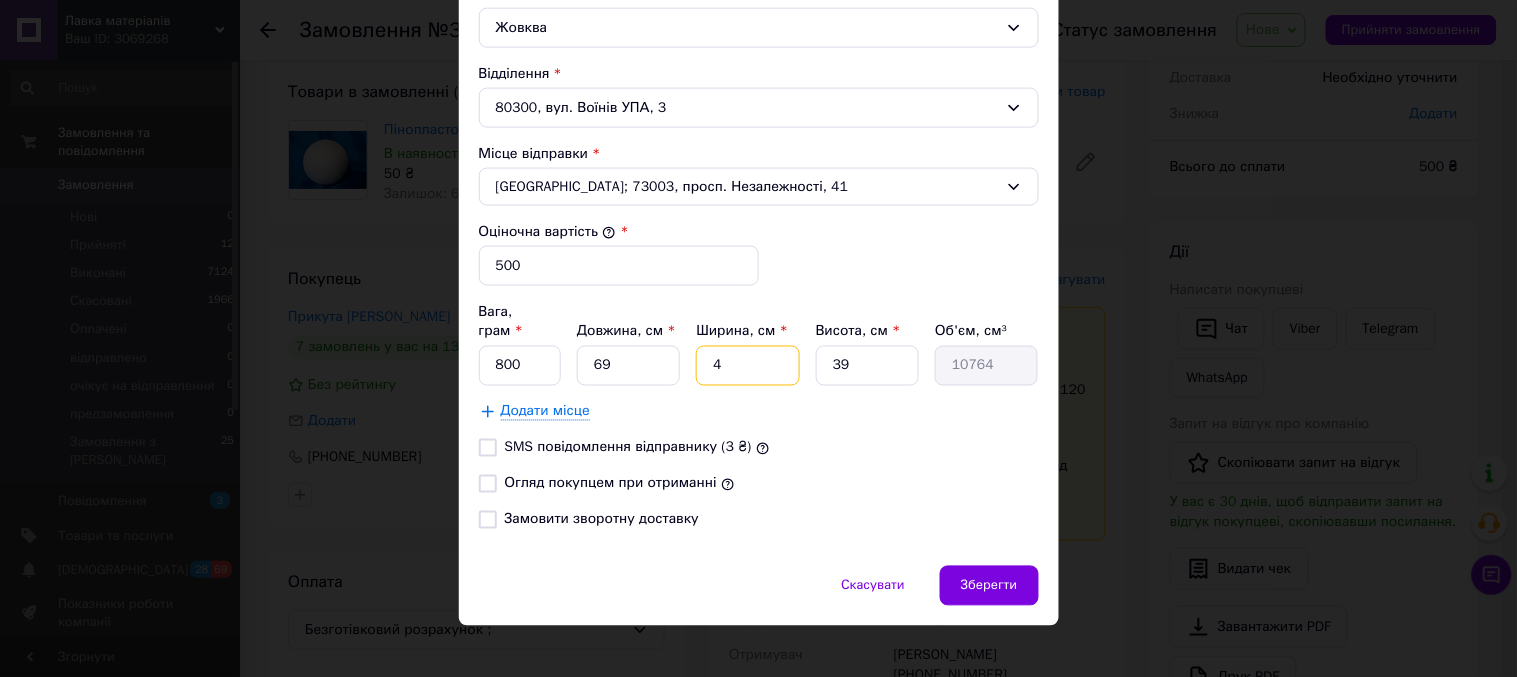 type on "42" 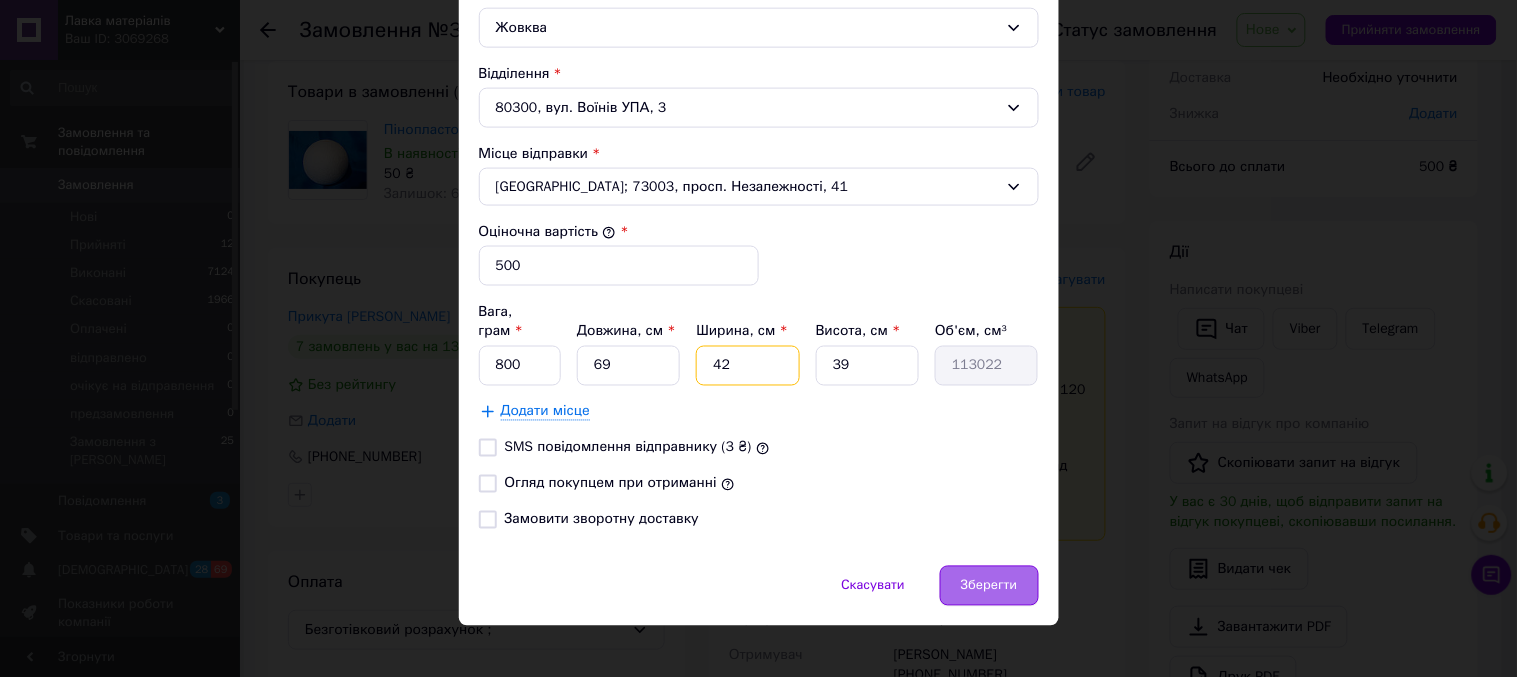 type on "42" 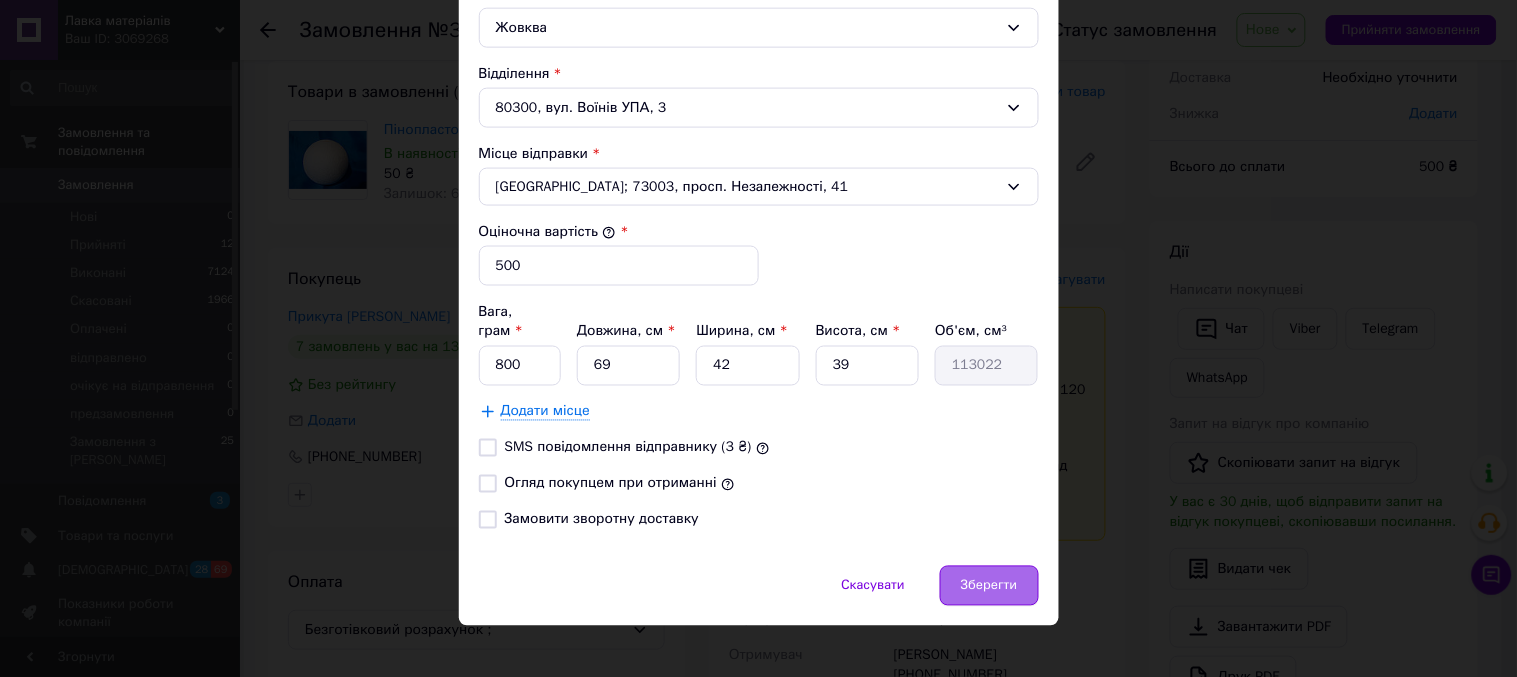 click on "Зберегти" at bounding box center [989, 586] 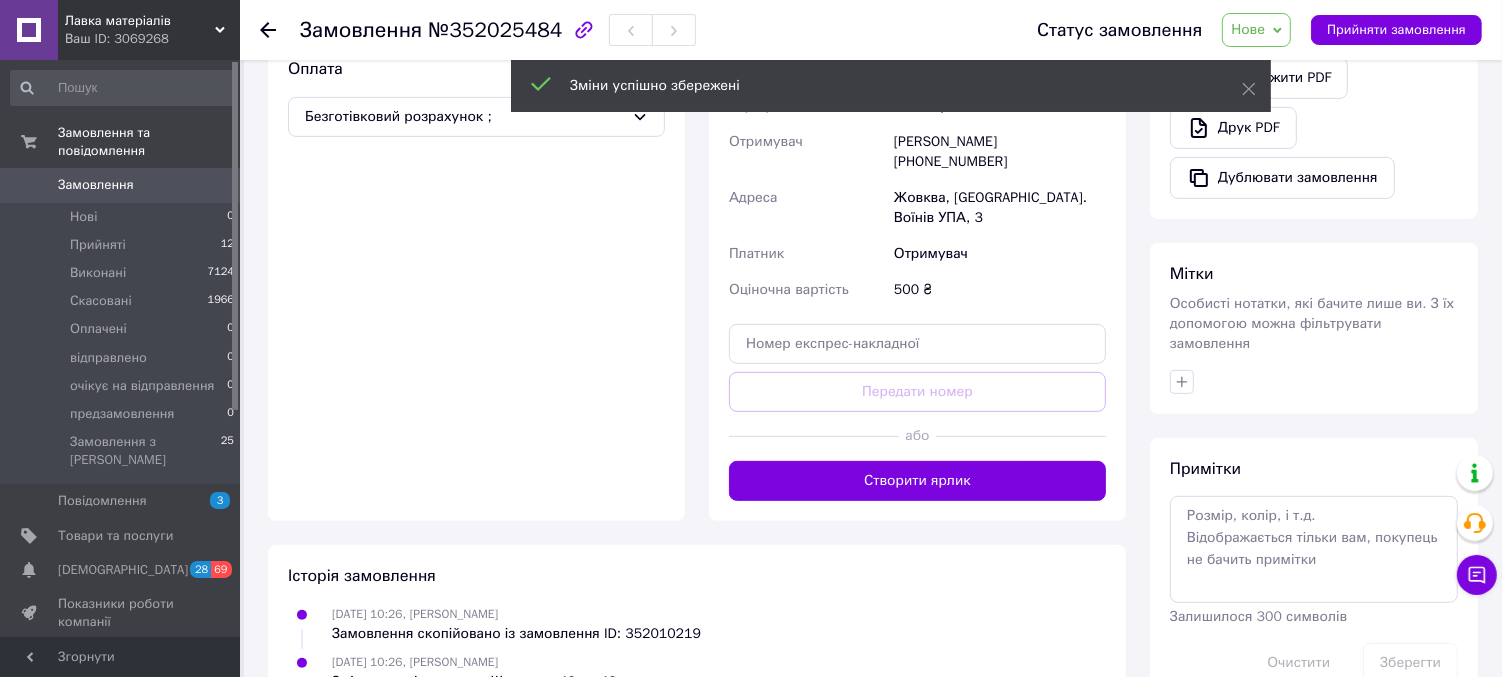 scroll, scrollTop: 662, scrollLeft: 0, axis: vertical 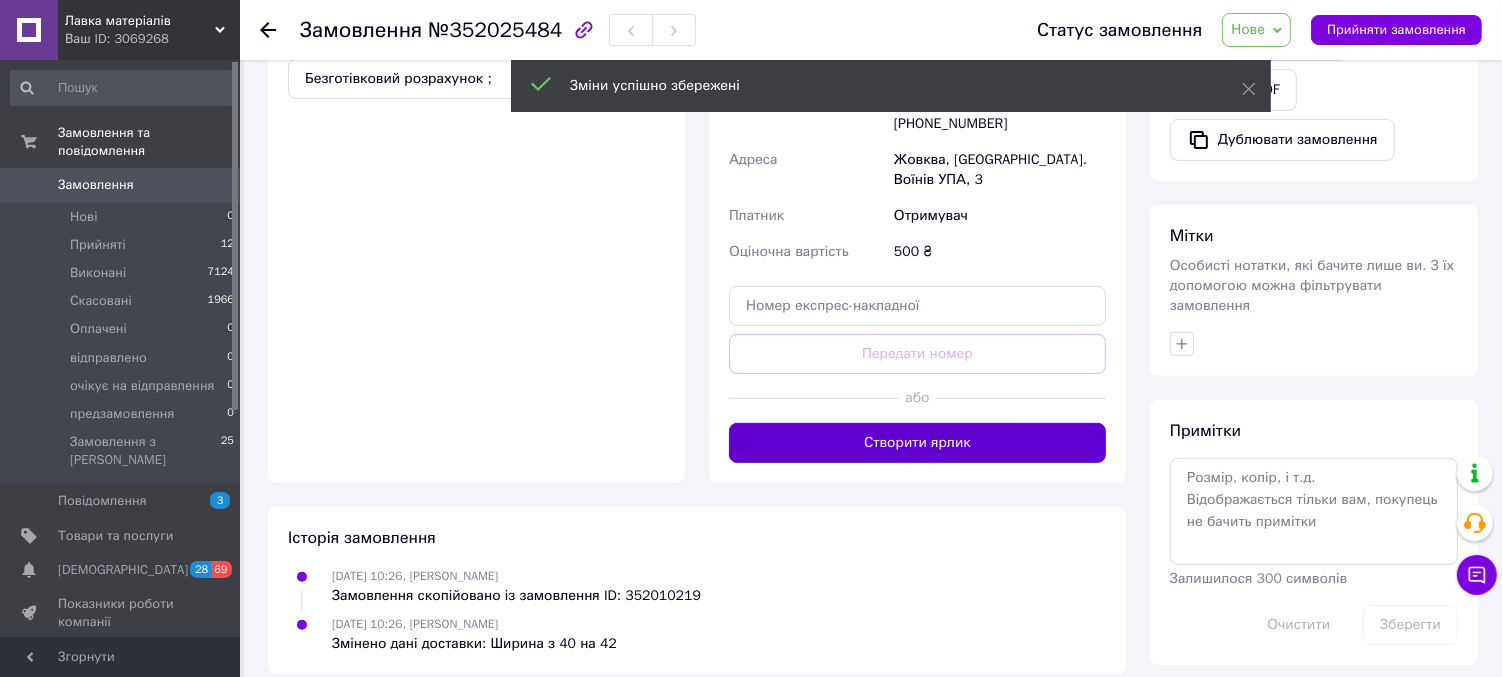 click on "Створити ярлик" at bounding box center (917, 443) 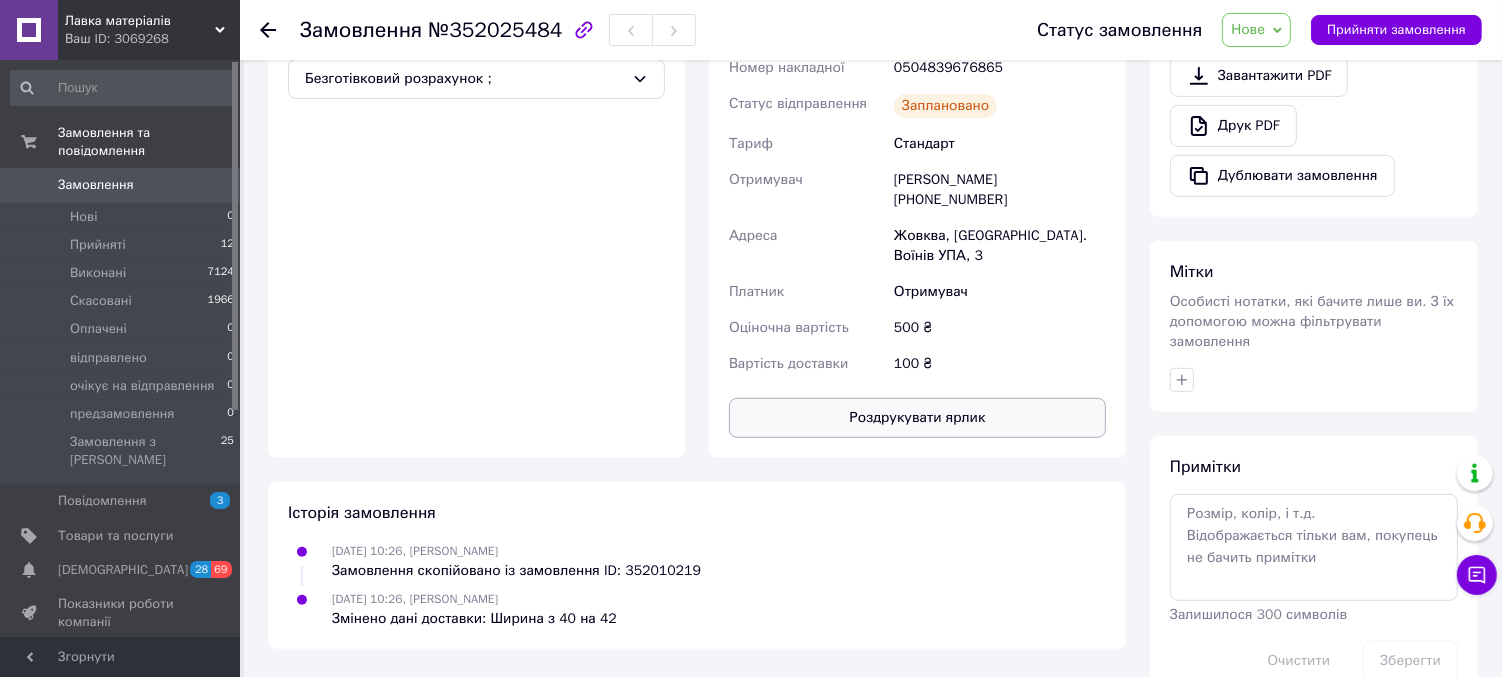 click on "Роздрукувати ярлик" at bounding box center [917, 418] 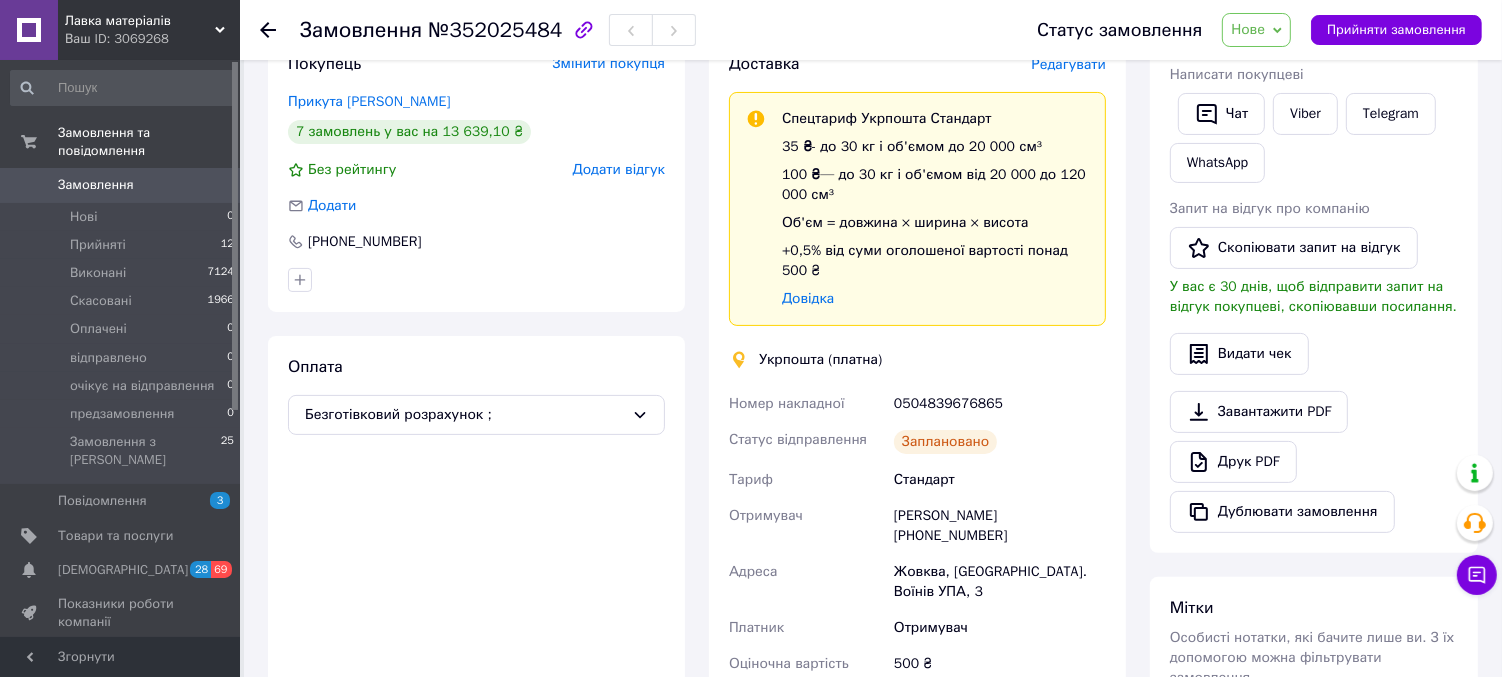 scroll, scrollTop: 328, scrollLeft: 0, axis: vertical 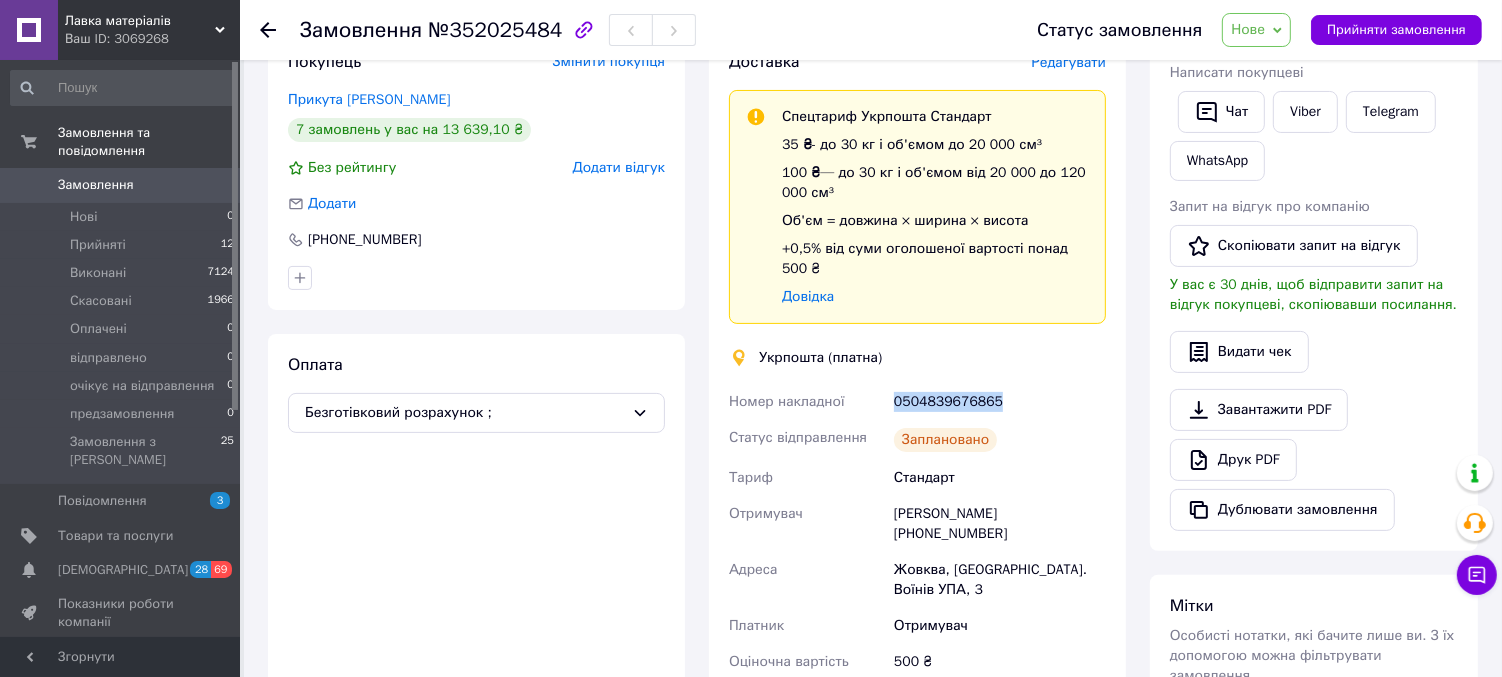 drag, startPoint x: 1023, startPoint y: 407, endPoint x: 875, endPoint y: 403, distance: 148.05405 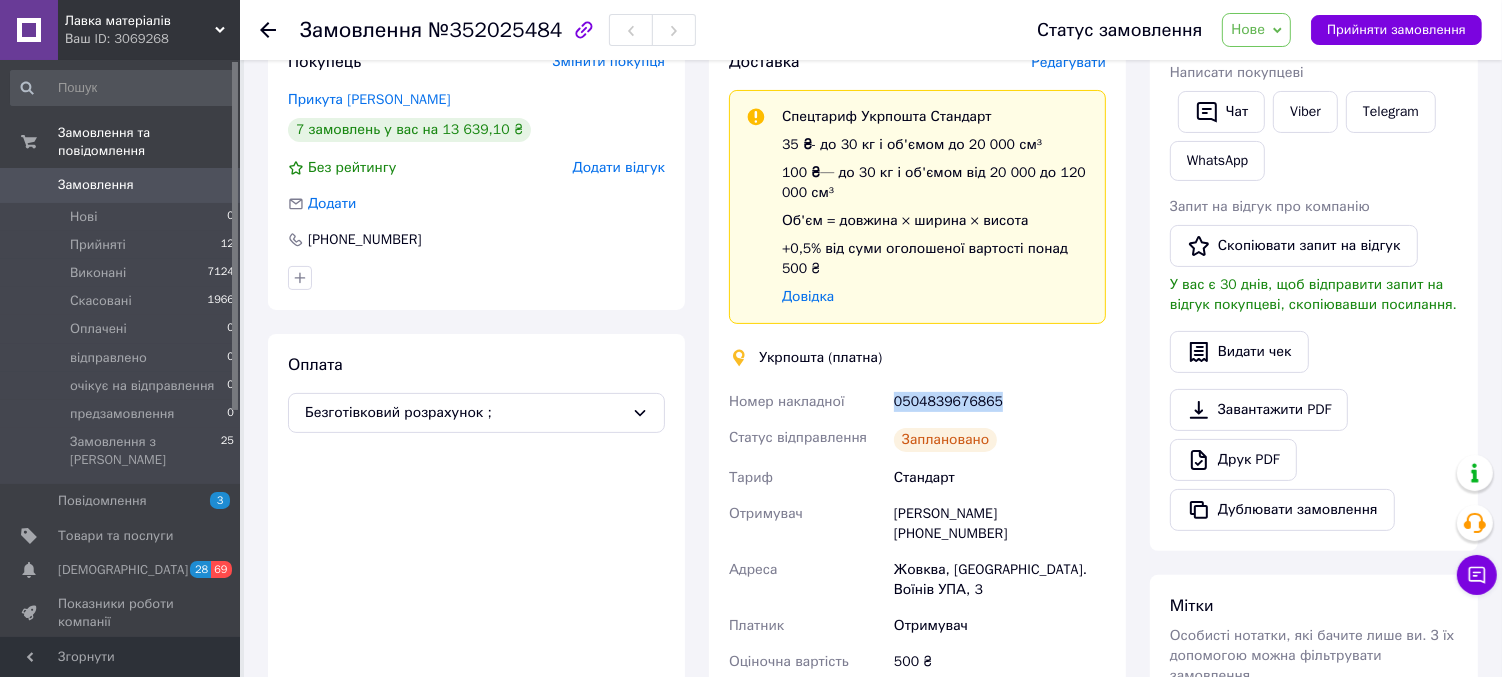 copy on "Номер накладної 0504839676865" 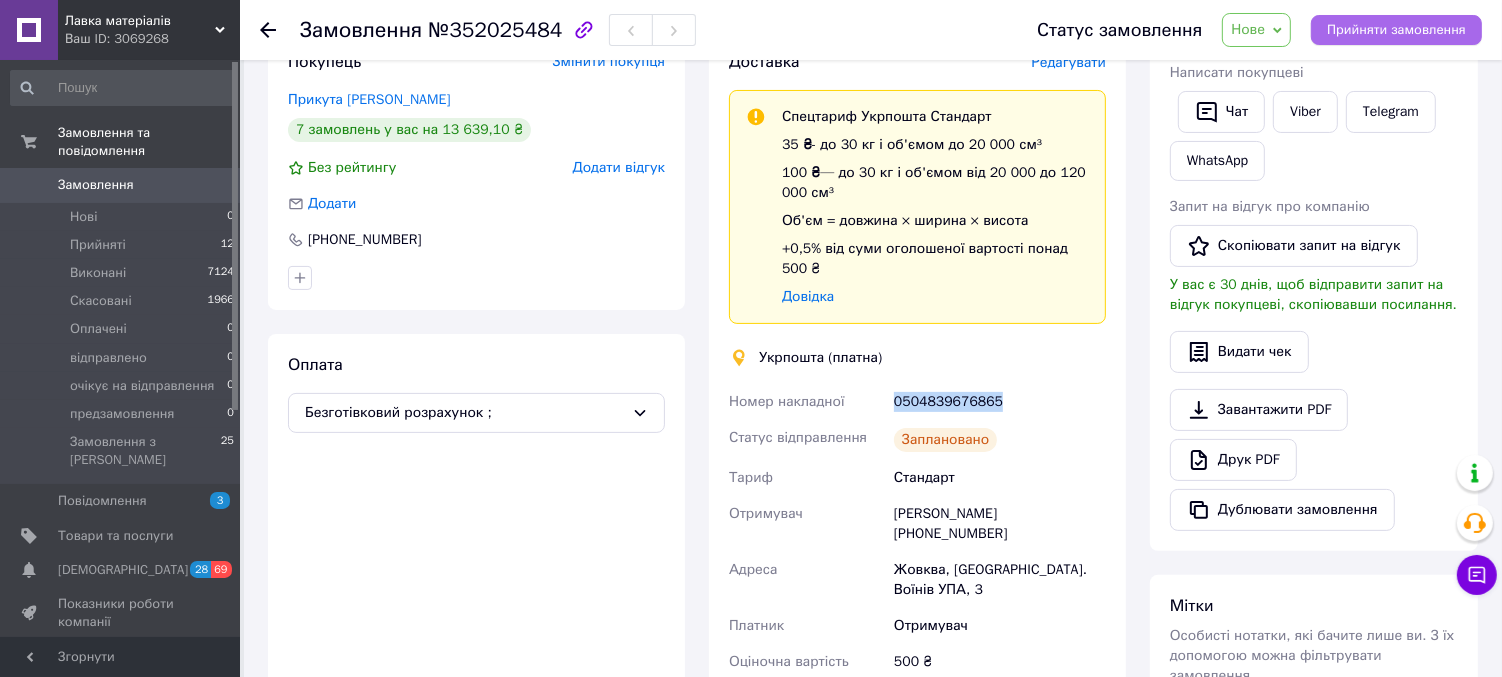 click on "Прийняти замовлення" at bounding box center (1396, 30) 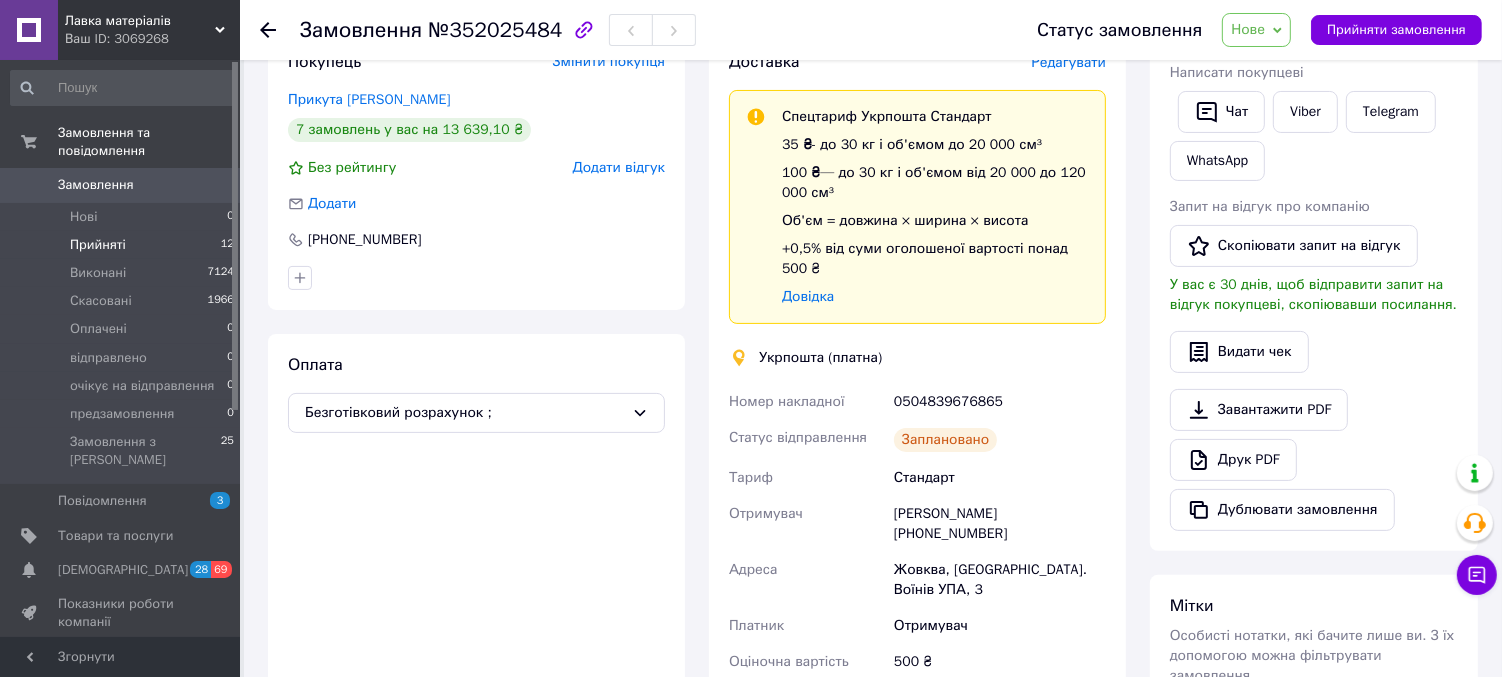 click on "Прийняті 12" at bounding box center [123, 245] 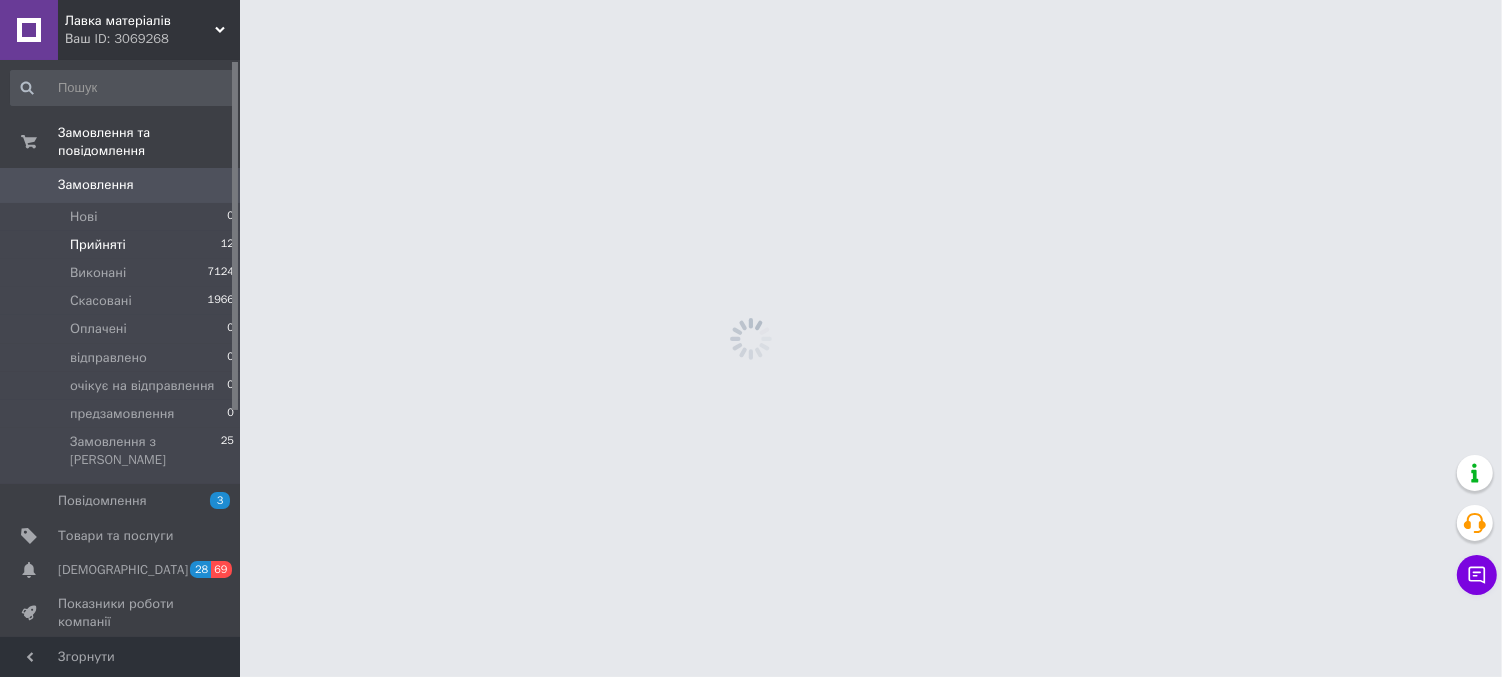 scroll, scrollTop: 0, scrollLeft: 0, axis: both 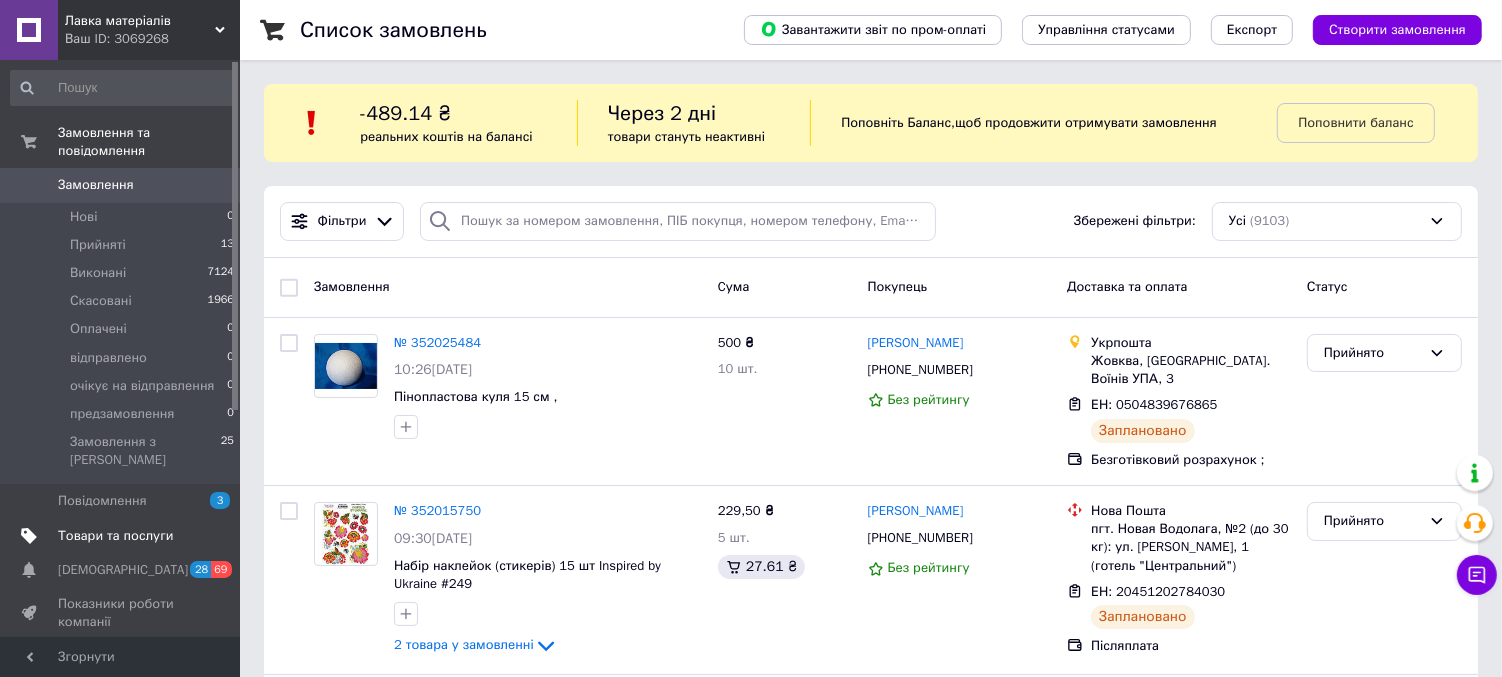 click on "Товари та послуги" at bounding box center [115, 536] 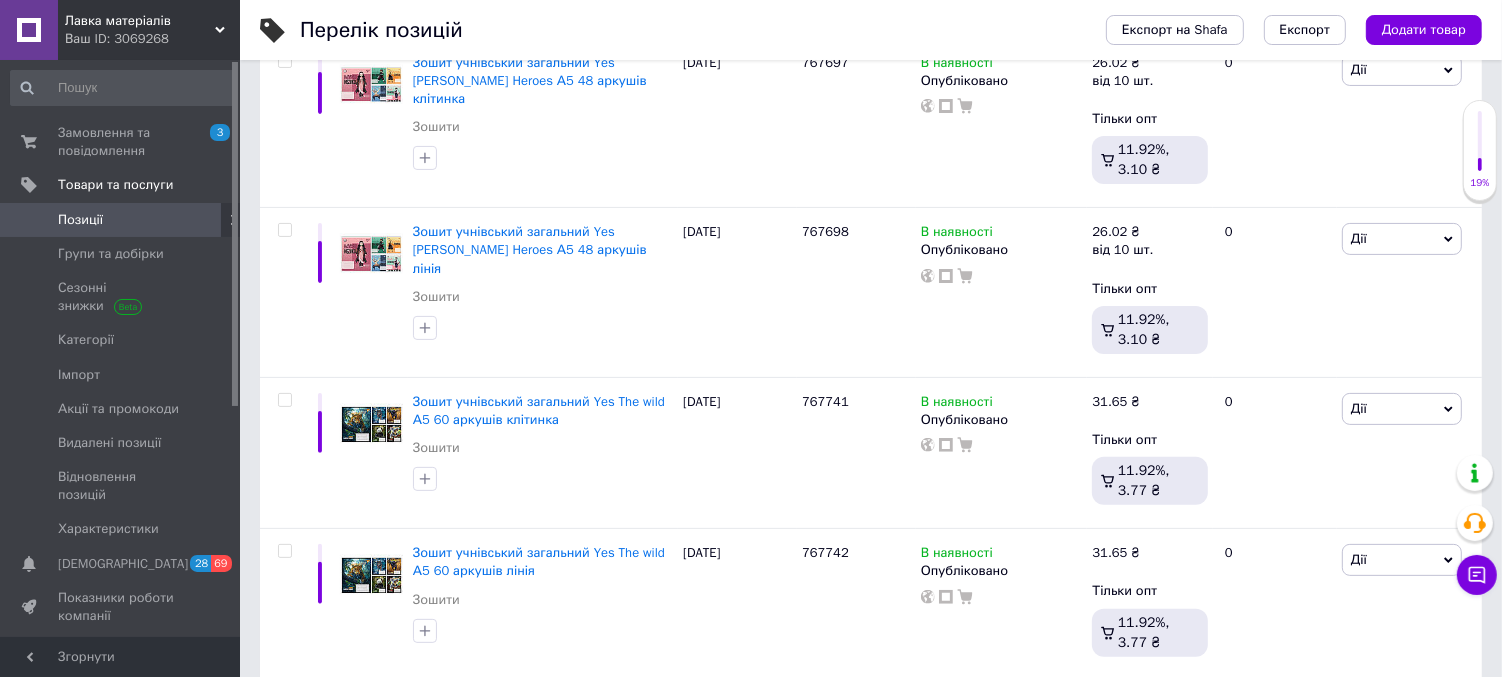 scroll, scrollTop: 444, scrollLeft: 0, axis: vertical 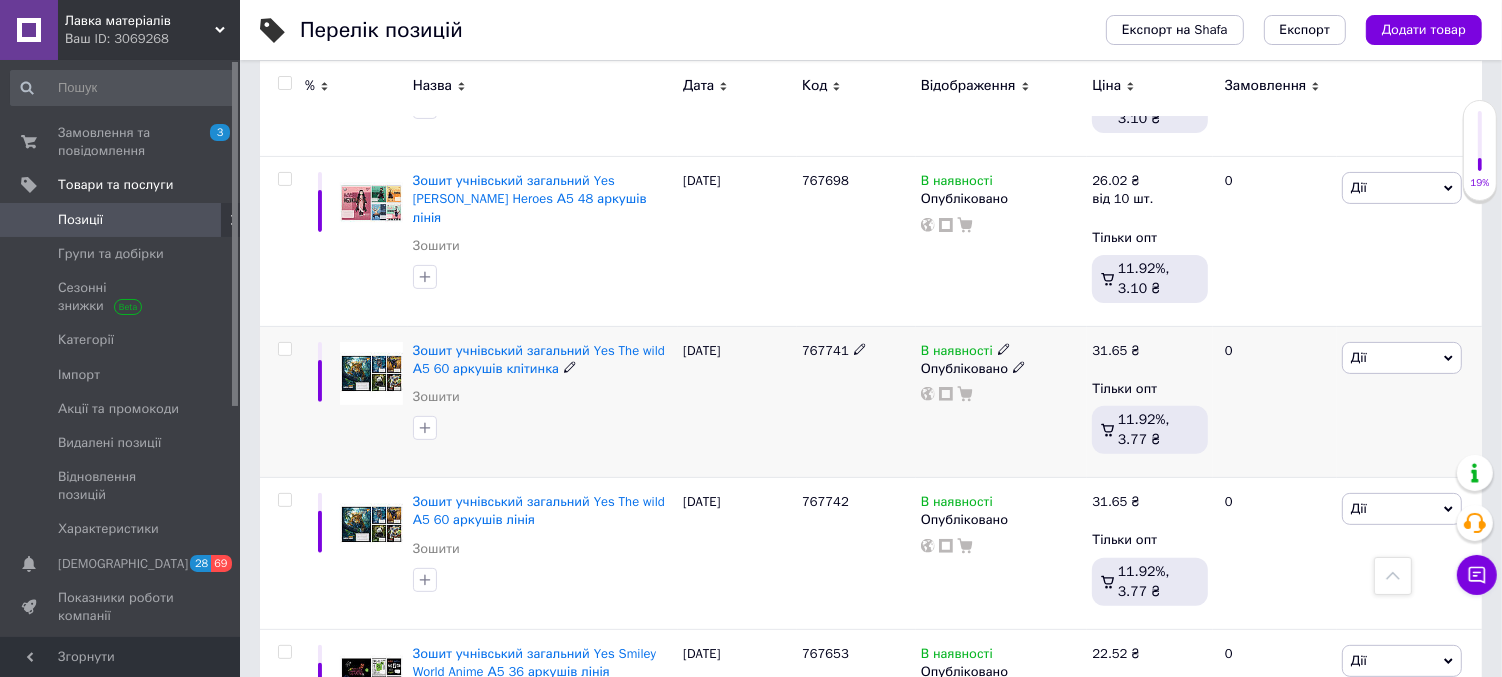 click on "31.65   ₴ Тільки опт 11.92%, 3.77 ₴" at bounding box center (1150, 401) 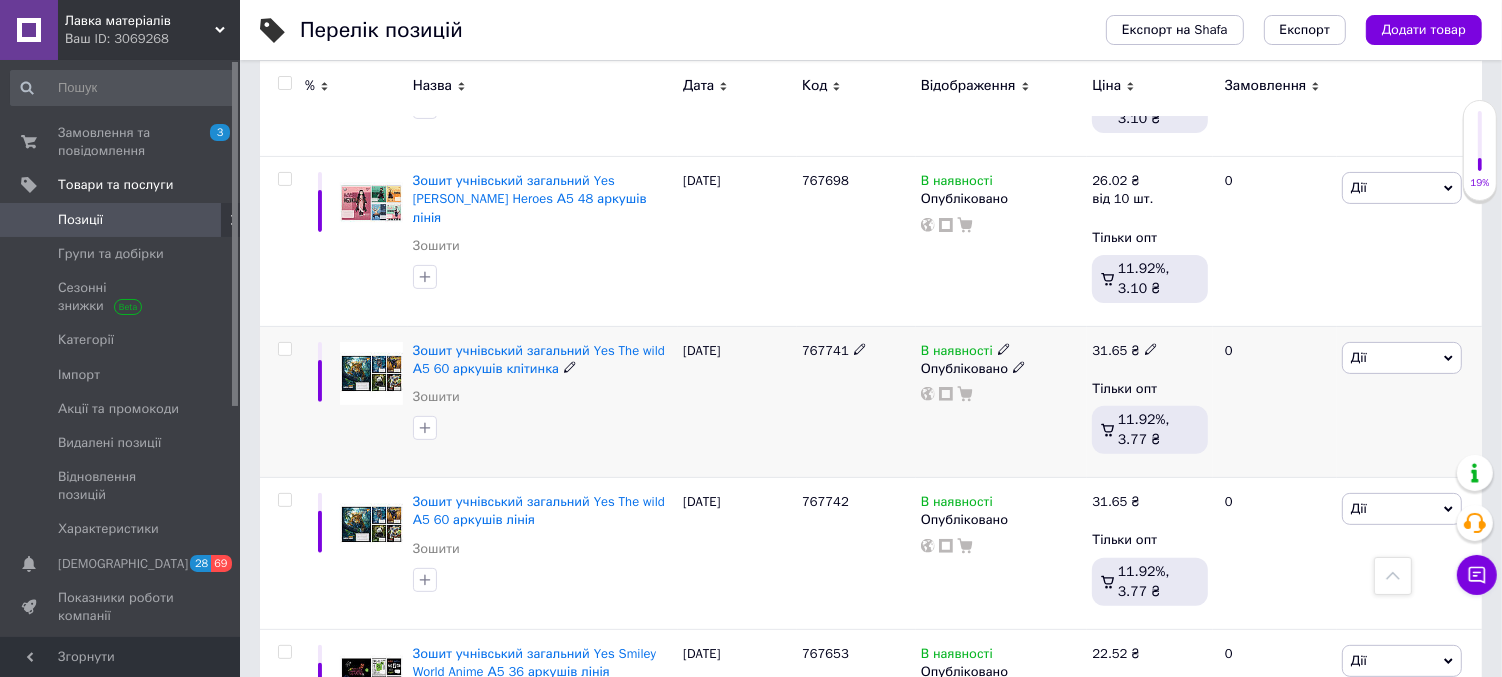 click at bounding box center (1151, 348) 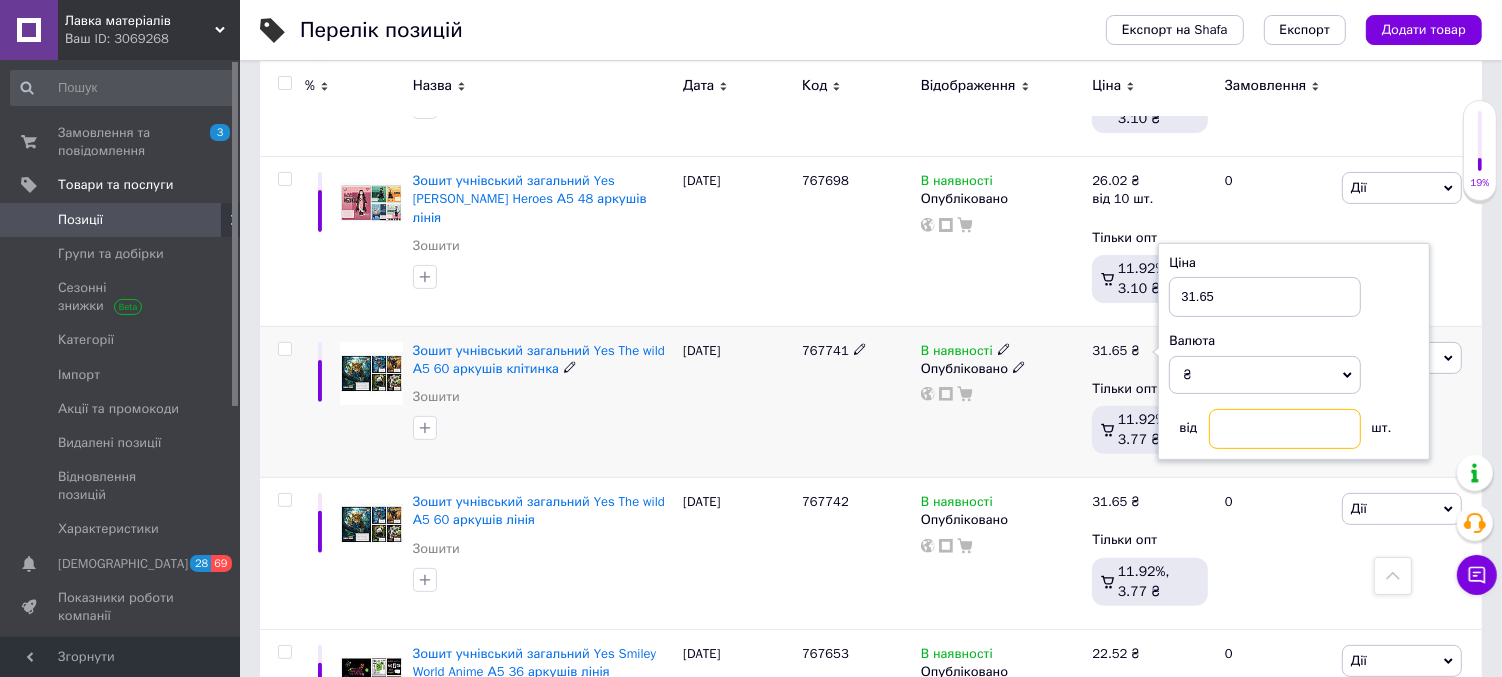 click at bounding box center (1285, 429) 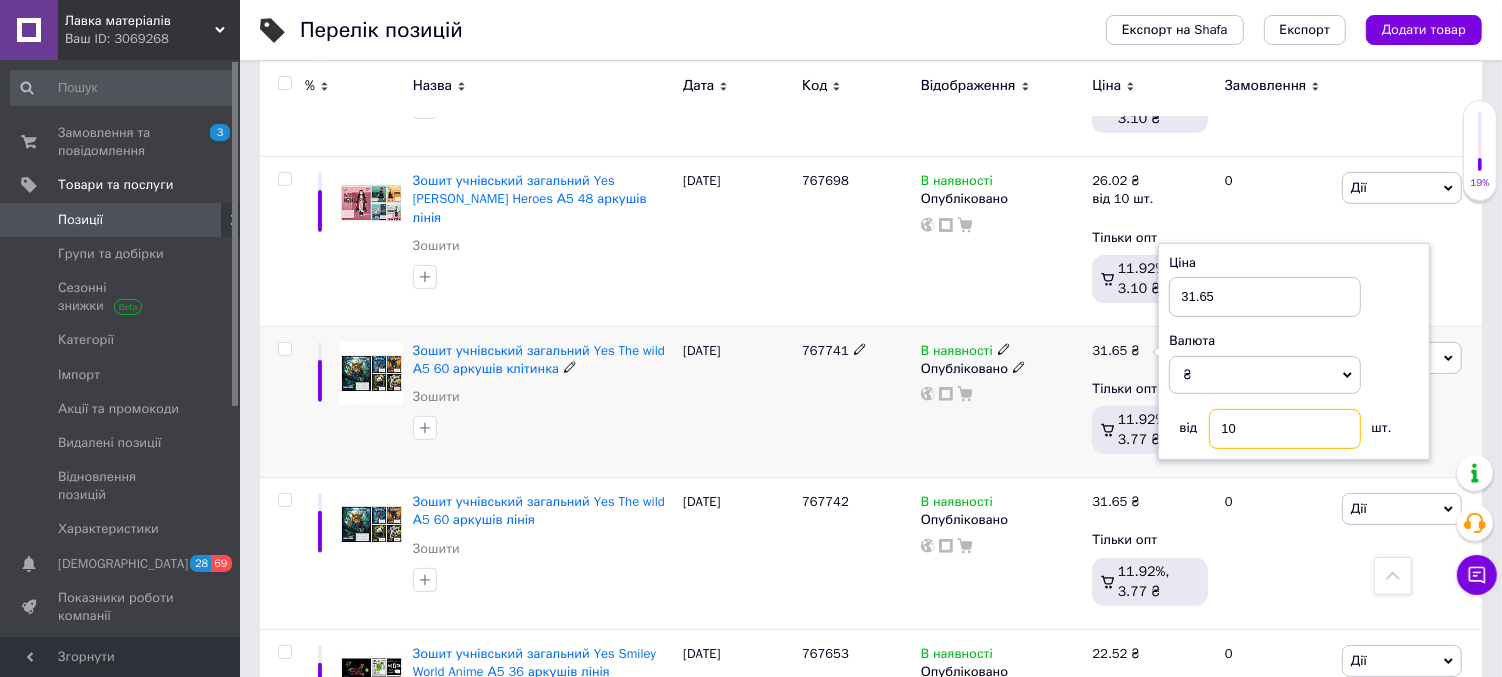 type on "10" 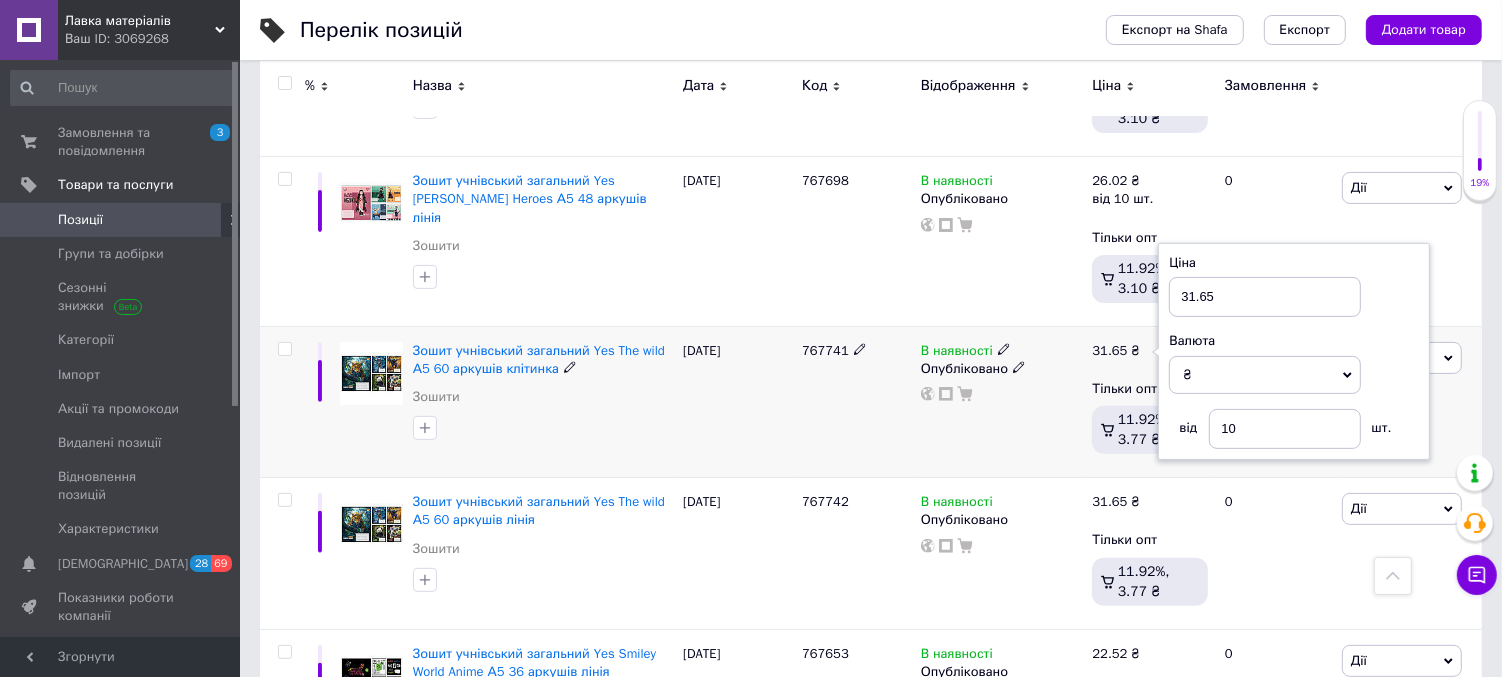 click on "В наявності Опубліковано" at bounding box center [1002, 401] 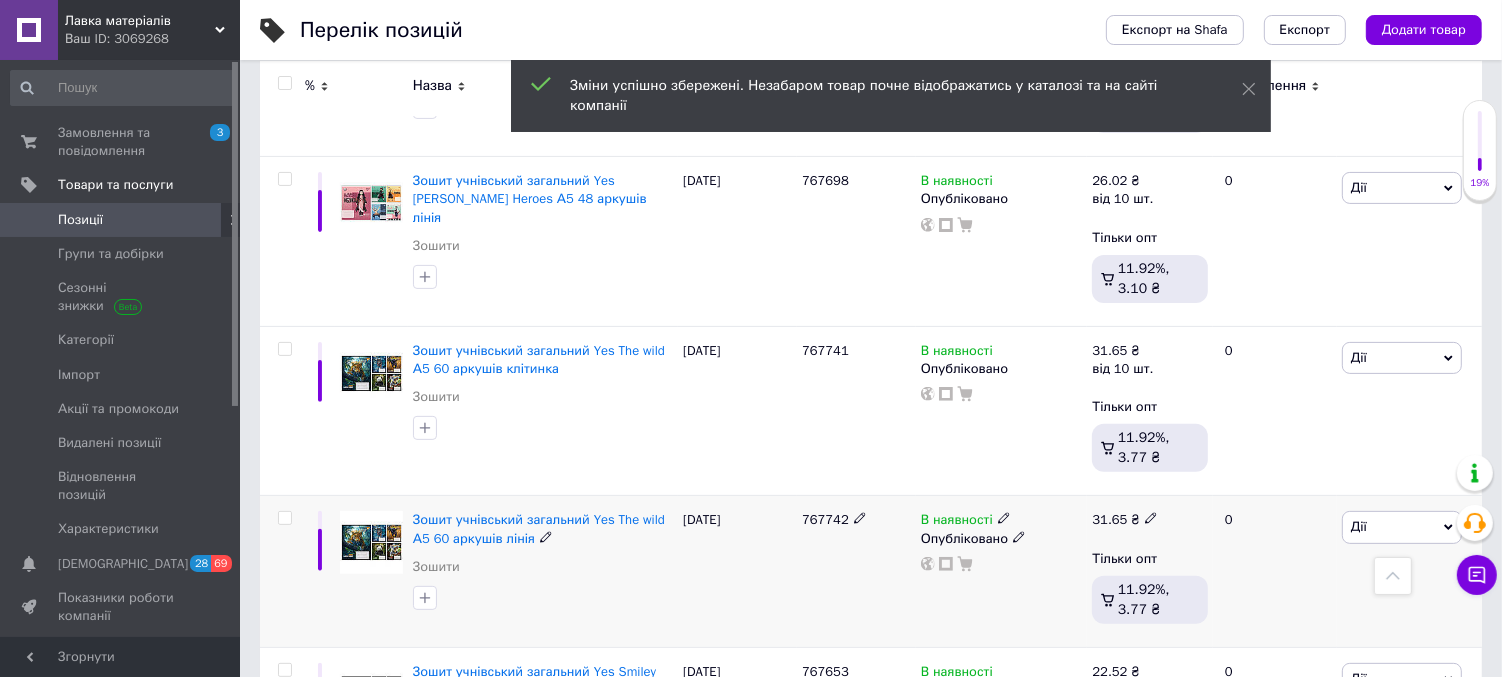 click 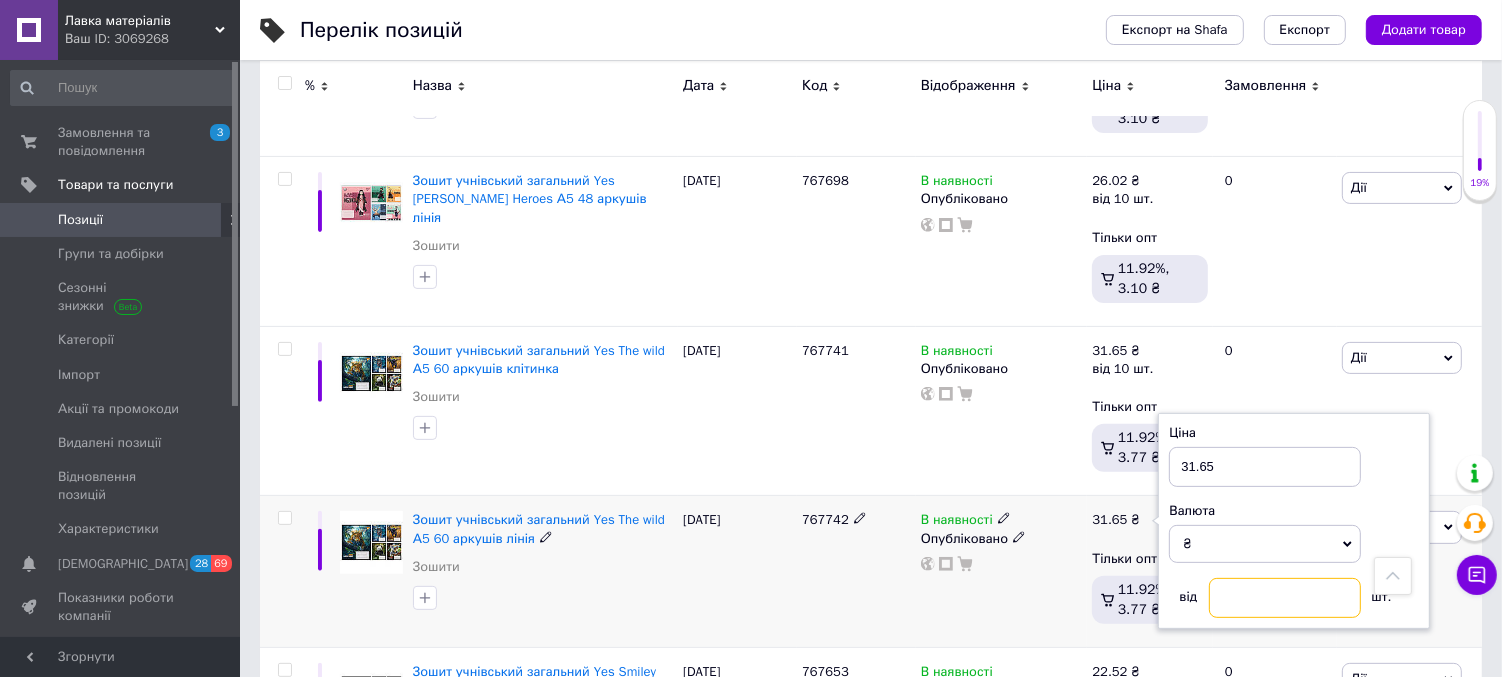 click at bounding box center (1285, 598) 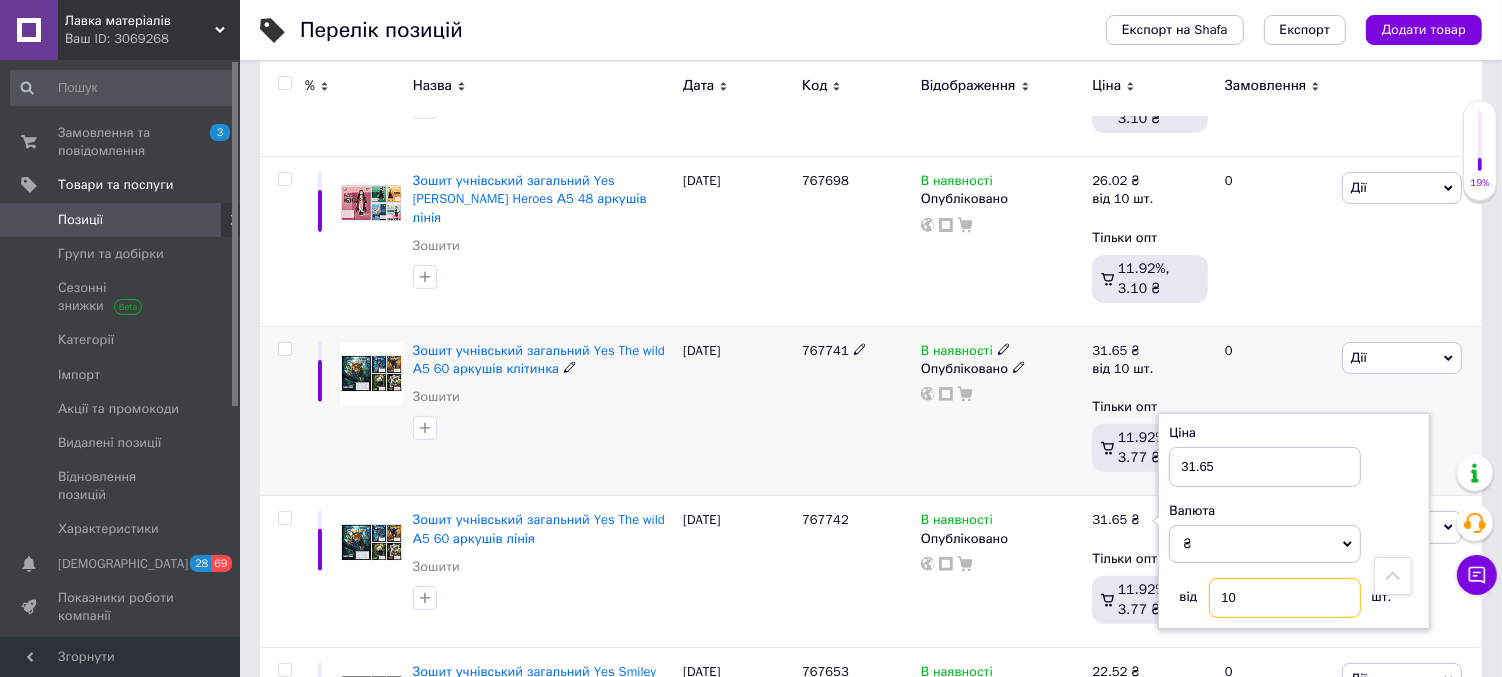 type on "10" 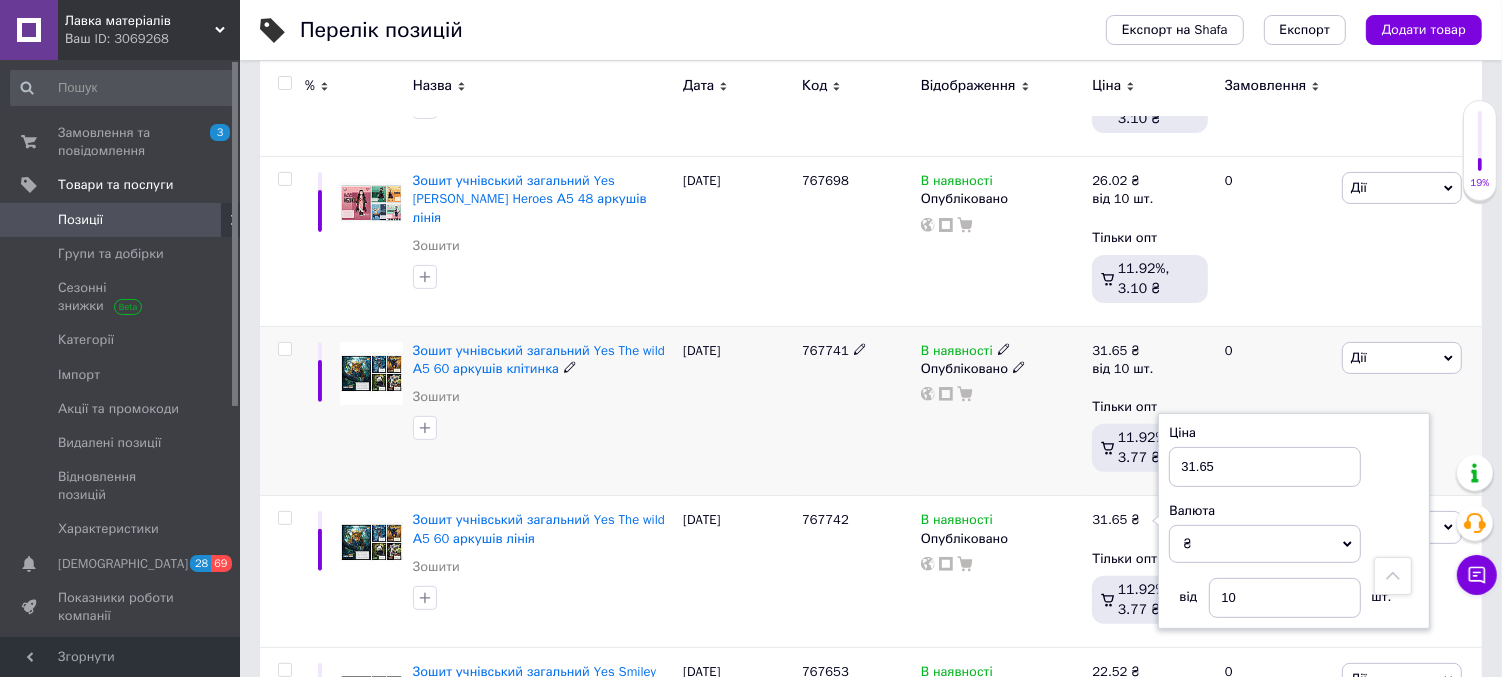 click on "В наявності Опубліковано" at bounding box center (1002, 411) 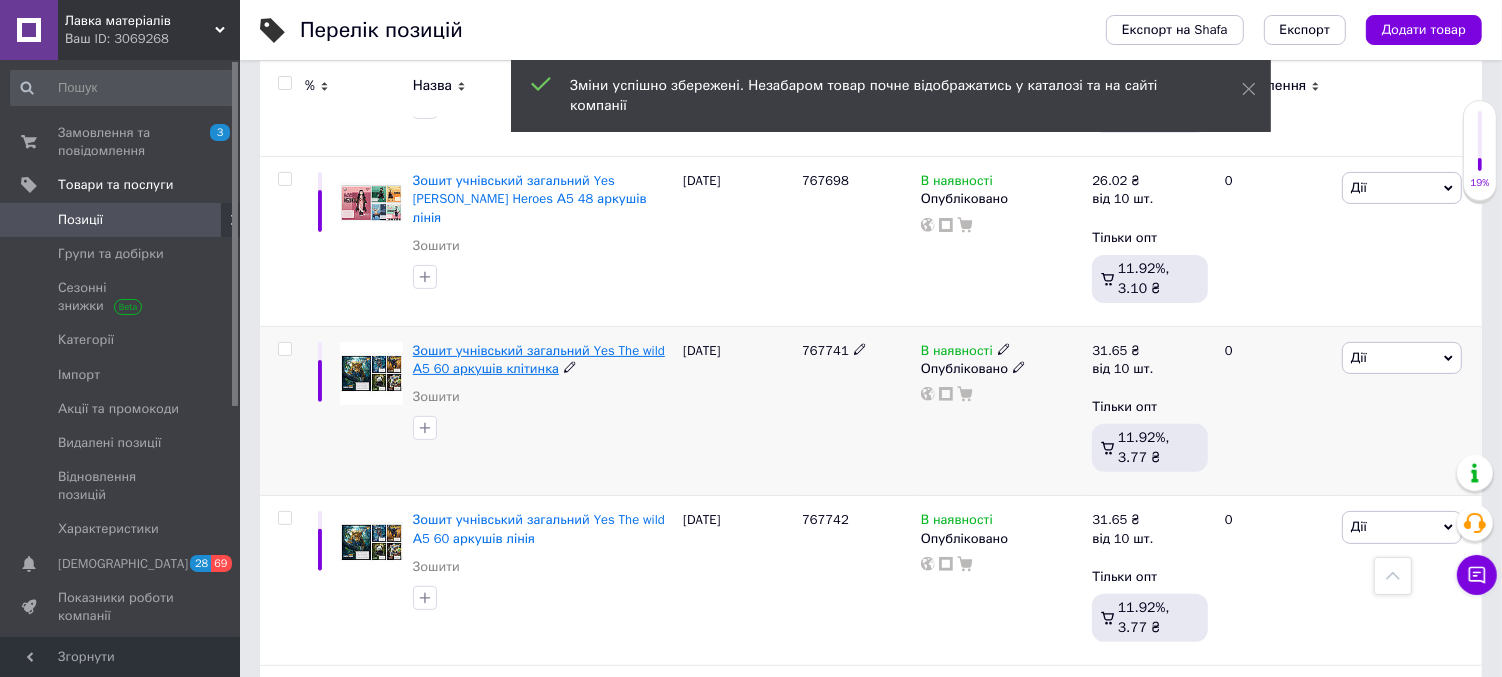 click on "Зошит учнівський загальний Yes The wild А5 60 аркушів клітинка" at bounding box center (539, 359) 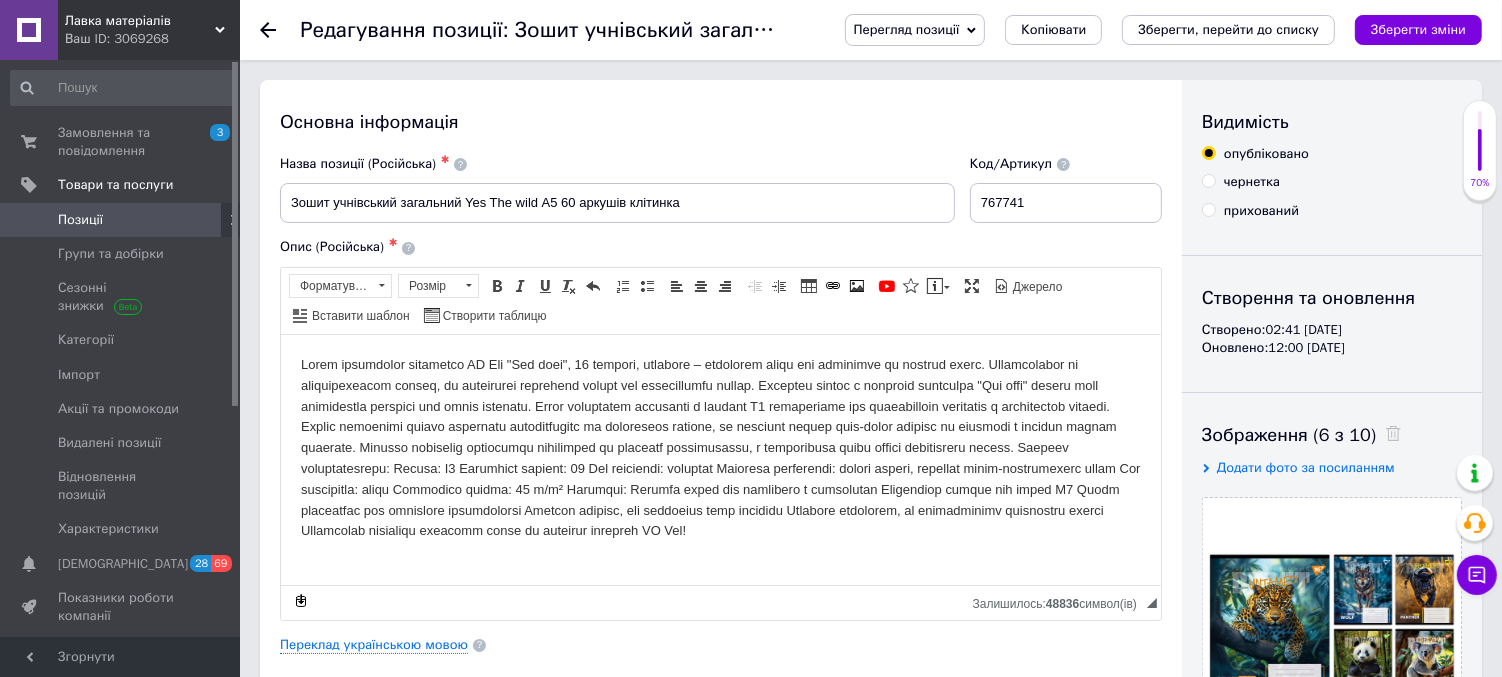 scroll, scrollTop: 0, scrollLeft: 0, axis: both 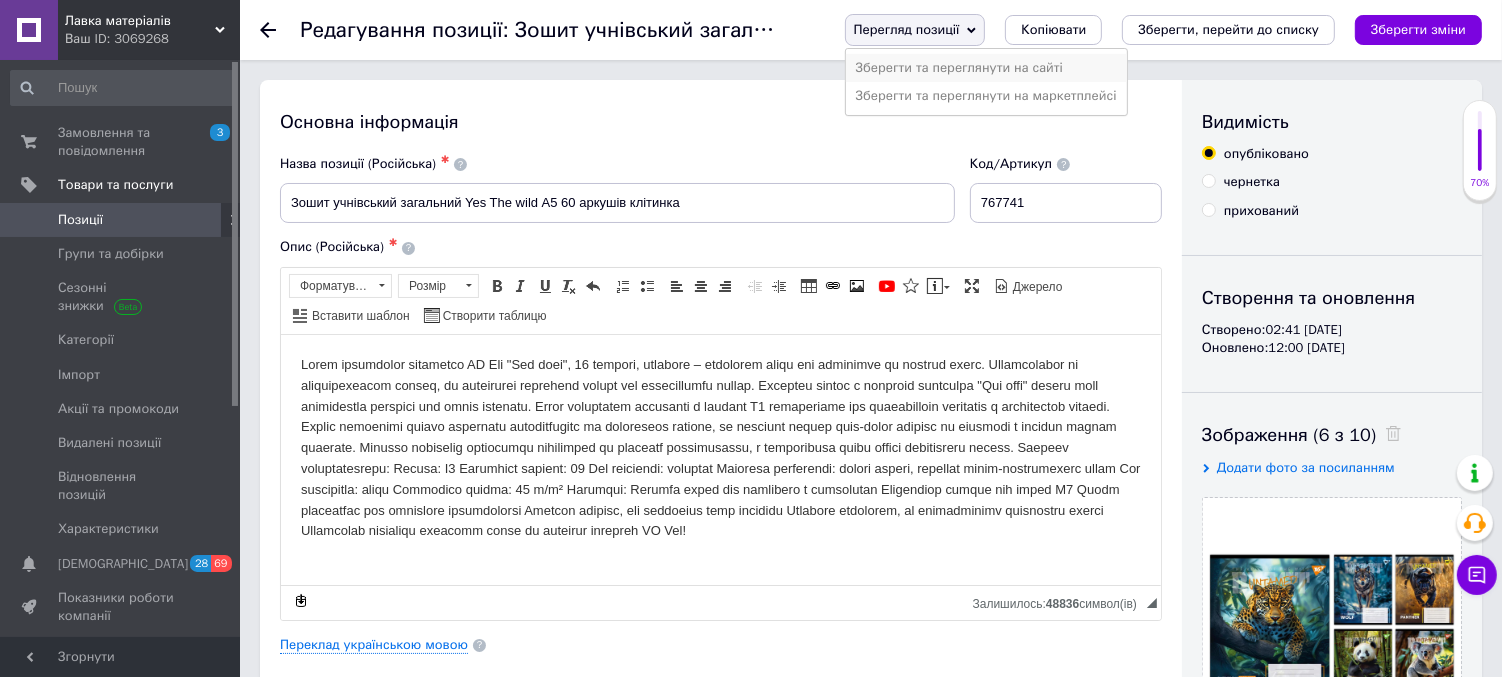 click on "Зберегти та переглянути на сайті" at bounding box center (986, 68) 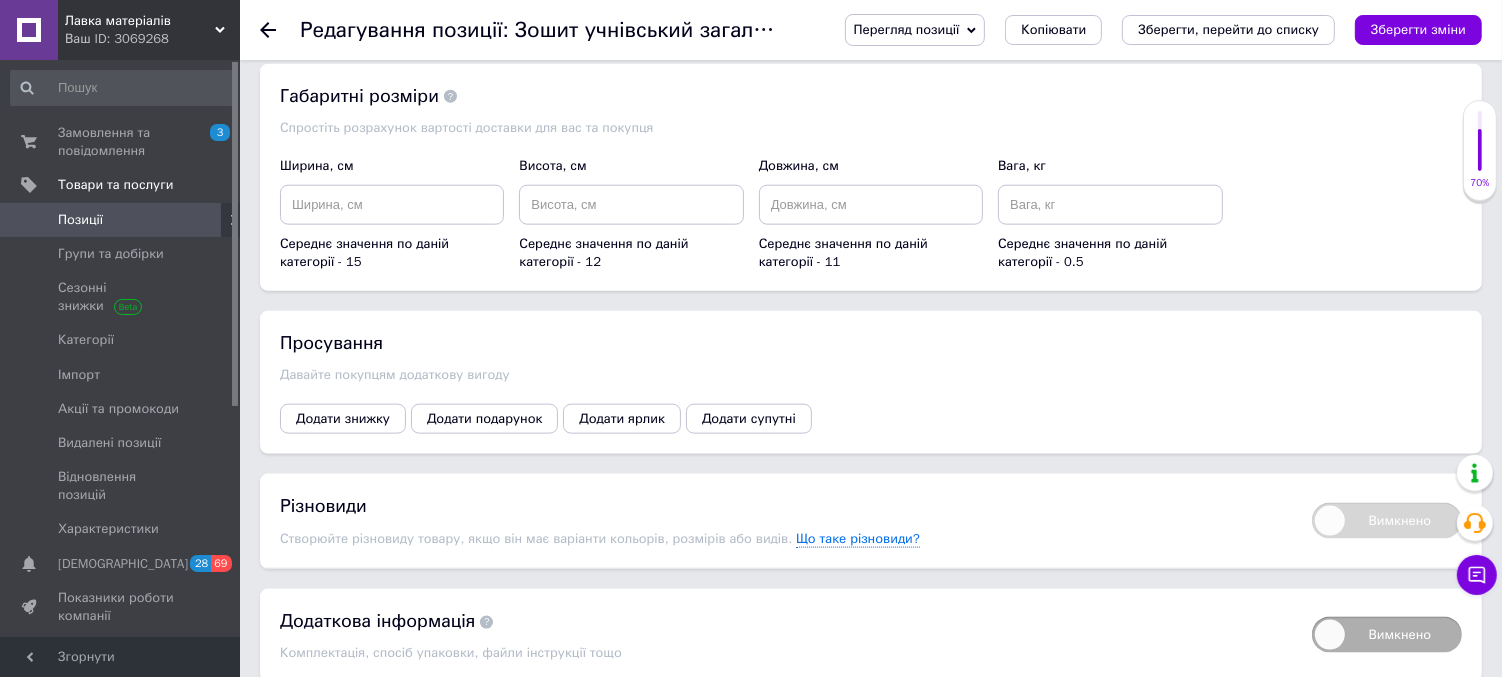 scroll, scrollTop: 2111, scrollLeft: 0, axis: vertical 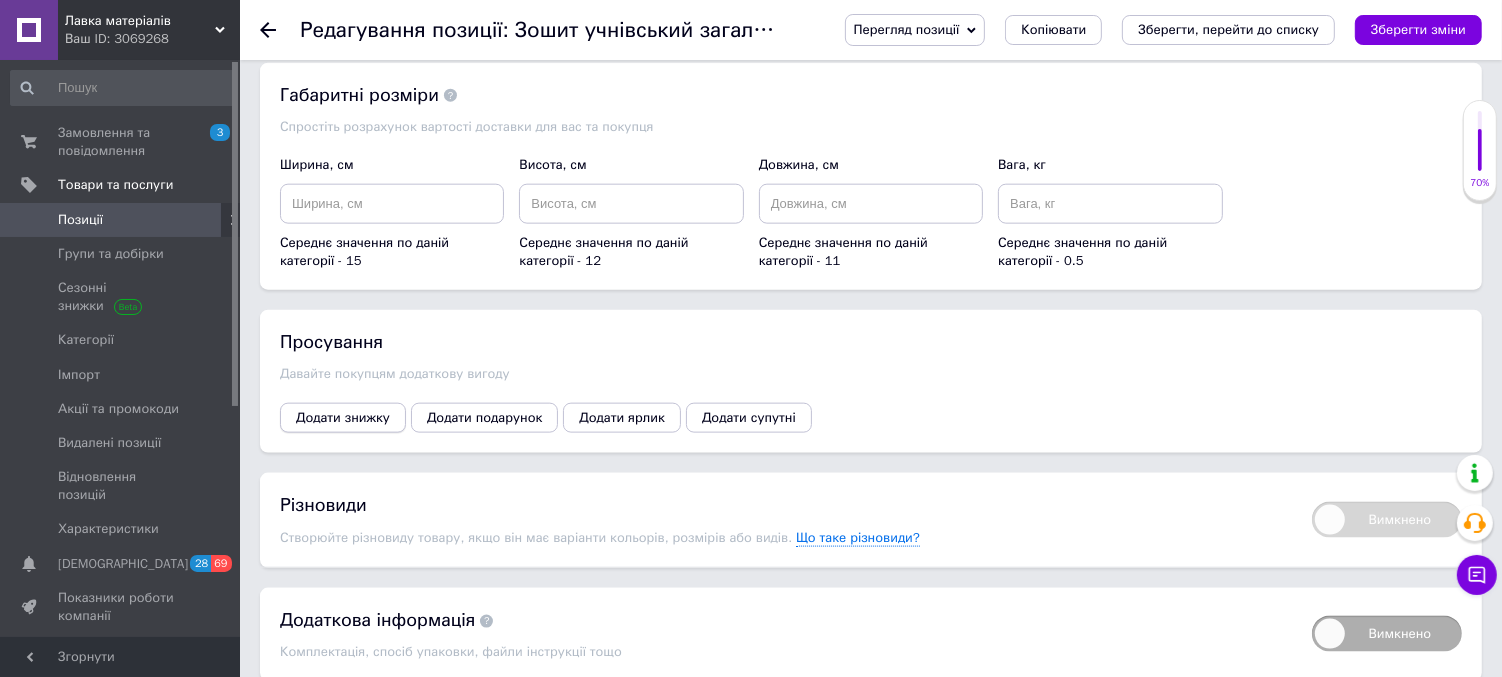 click on "Додати знижку" at bounding box center [343, 418] 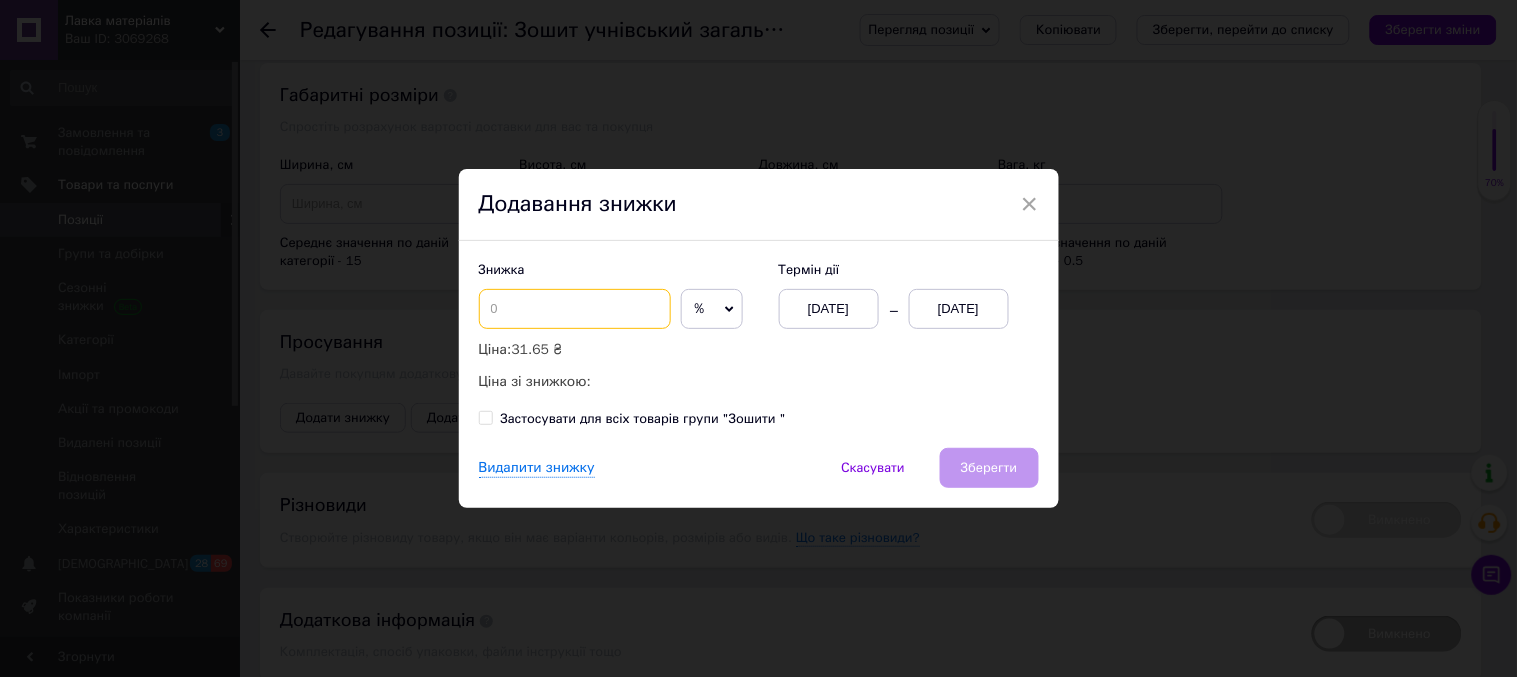 click at bounding box center (575, 309) 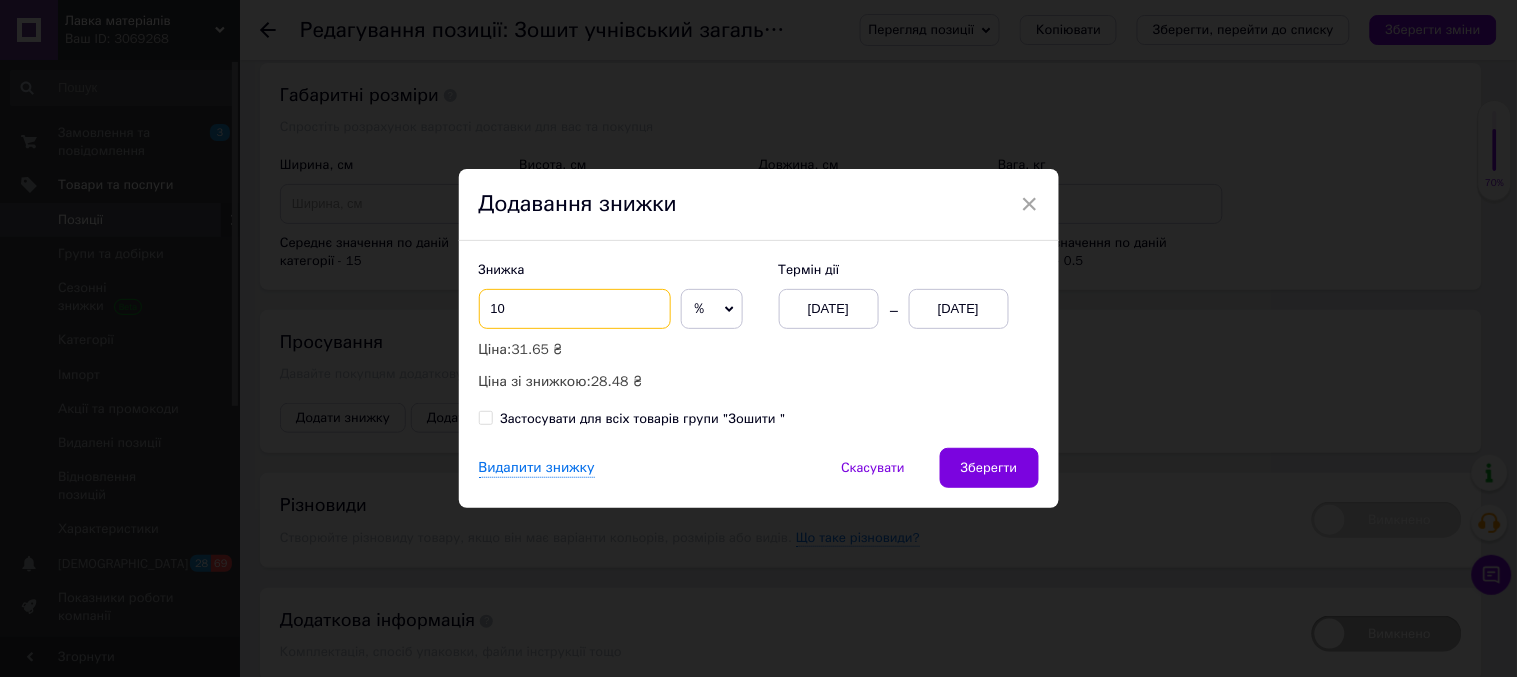 type on "10" 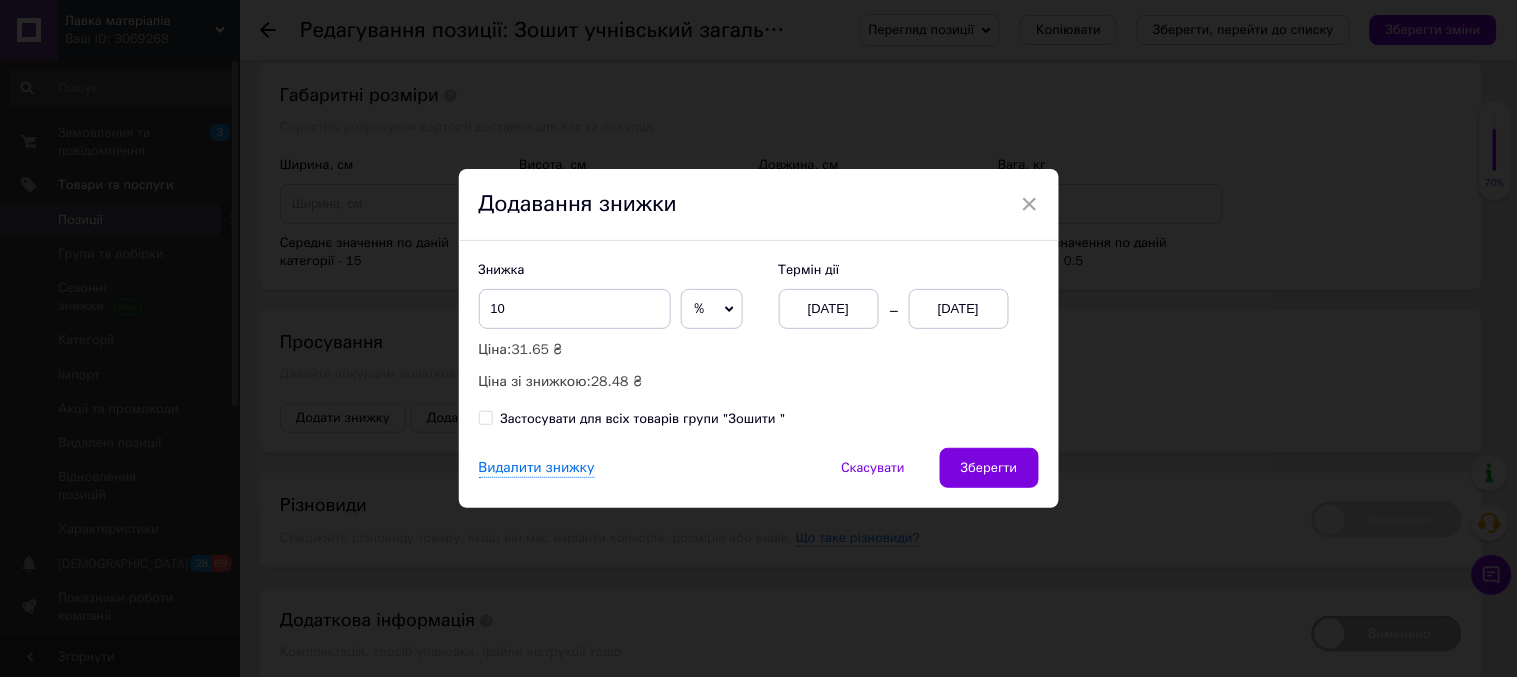 click on "Застосувати для всіх товарів групи "Зошити "" at bounding box center [643, 419] 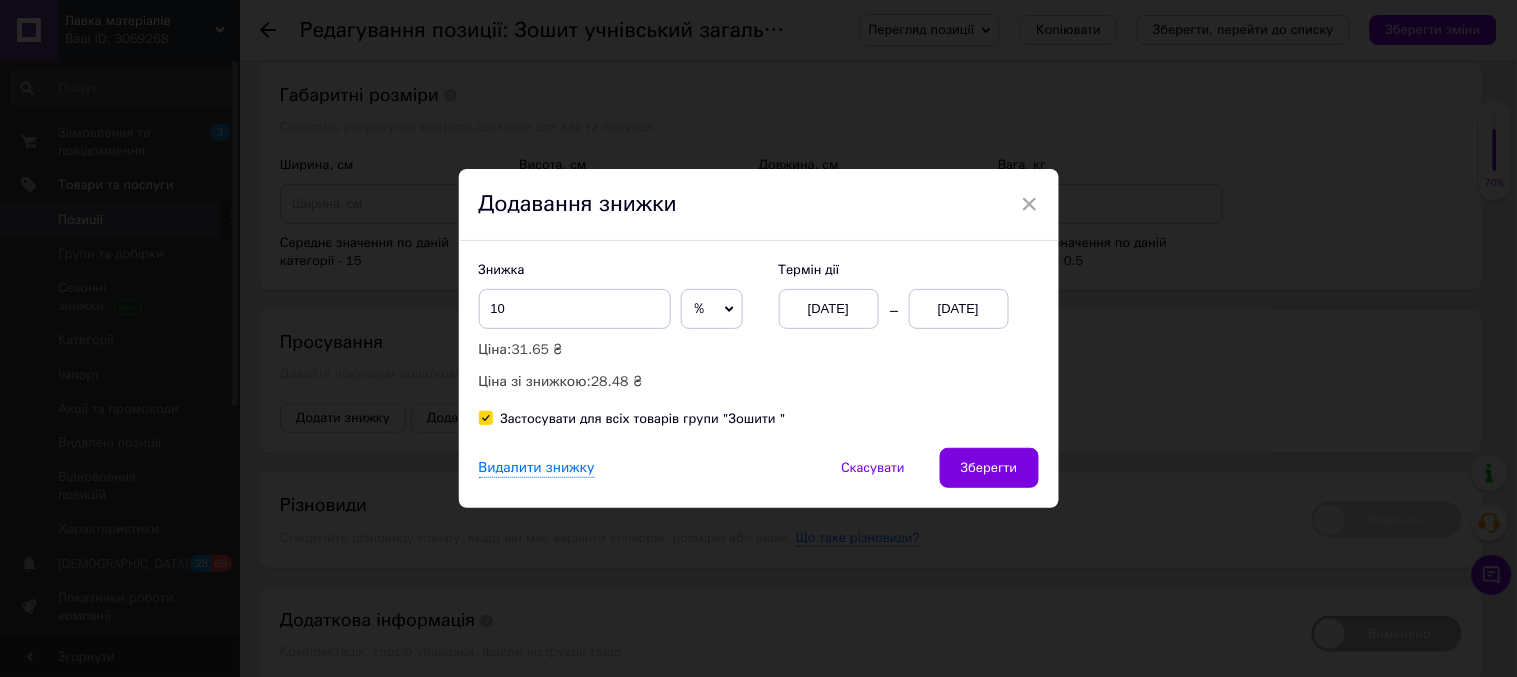 checkbox on "true" 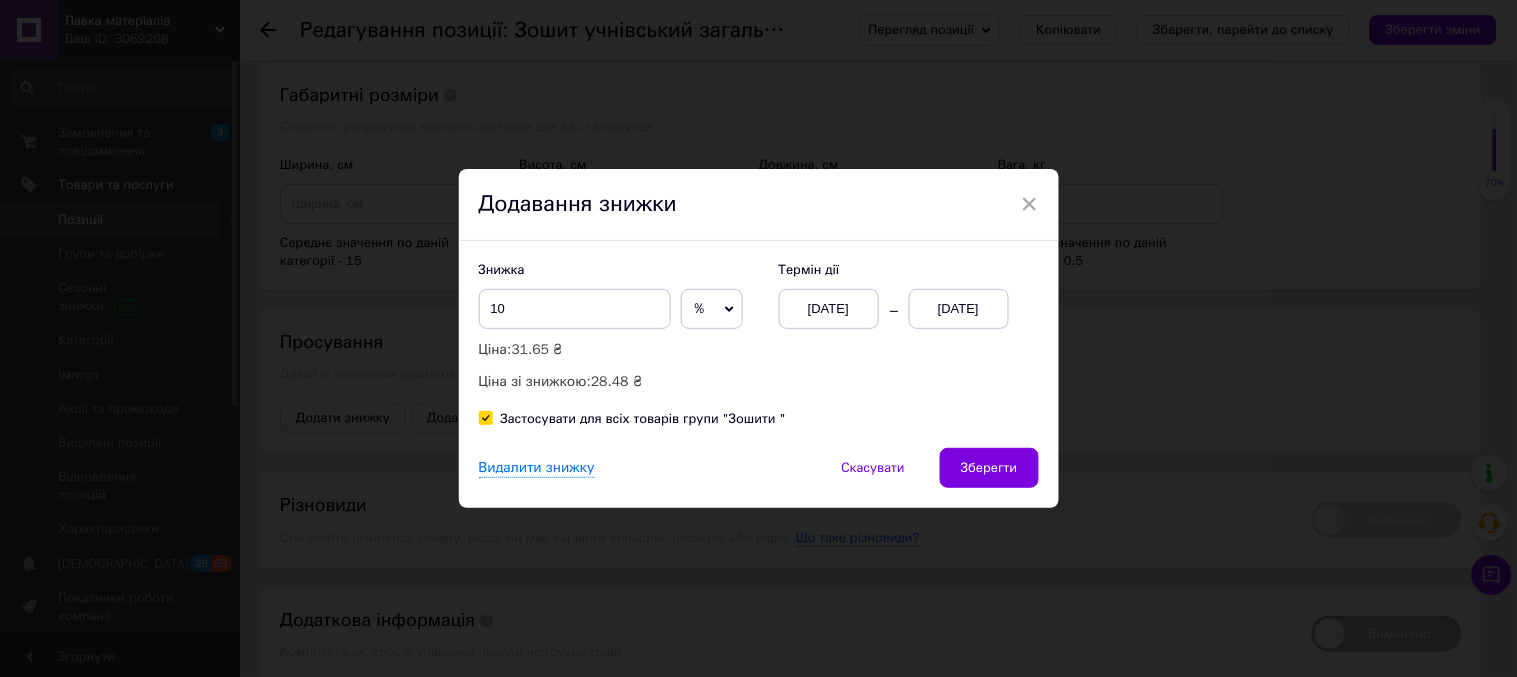 click on "10.07.2025" at bounding box center (959, 309) 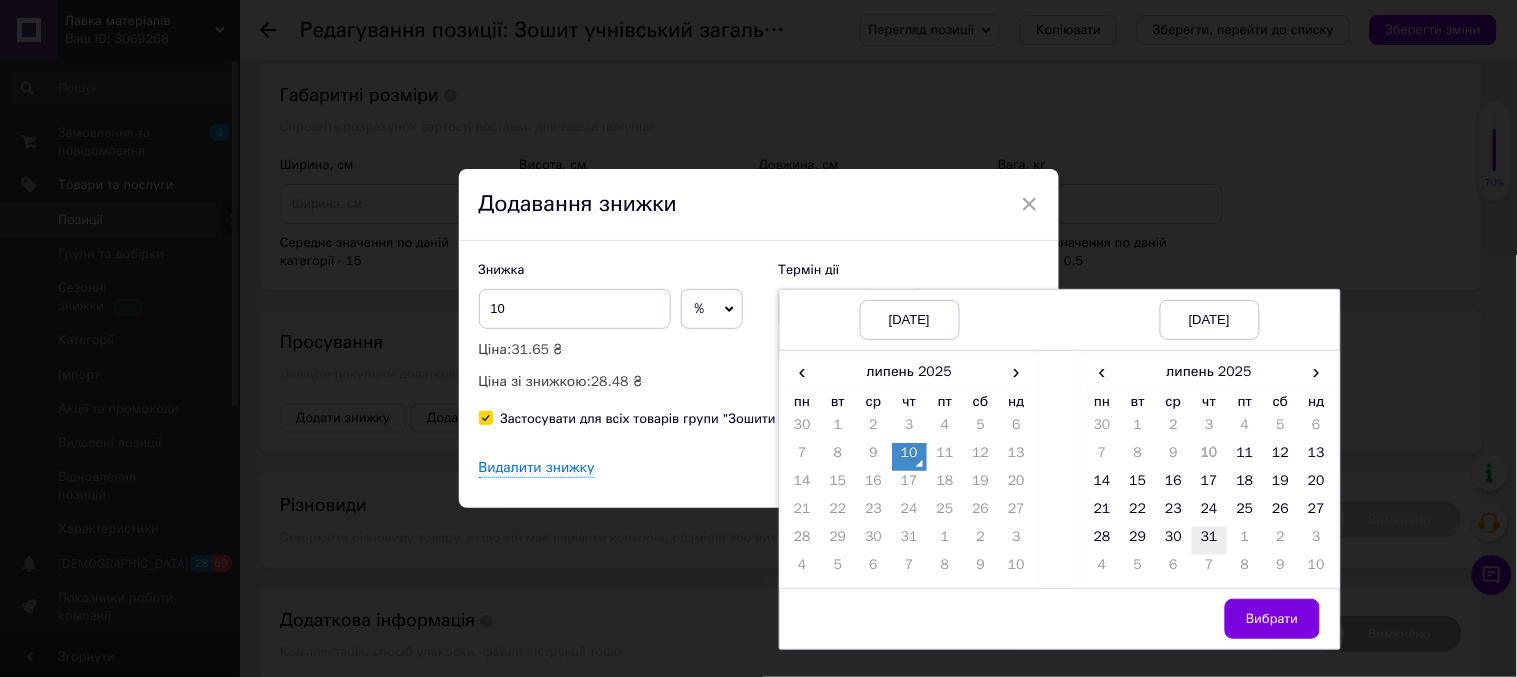 click on "31" at bounding box center [1210, 541] 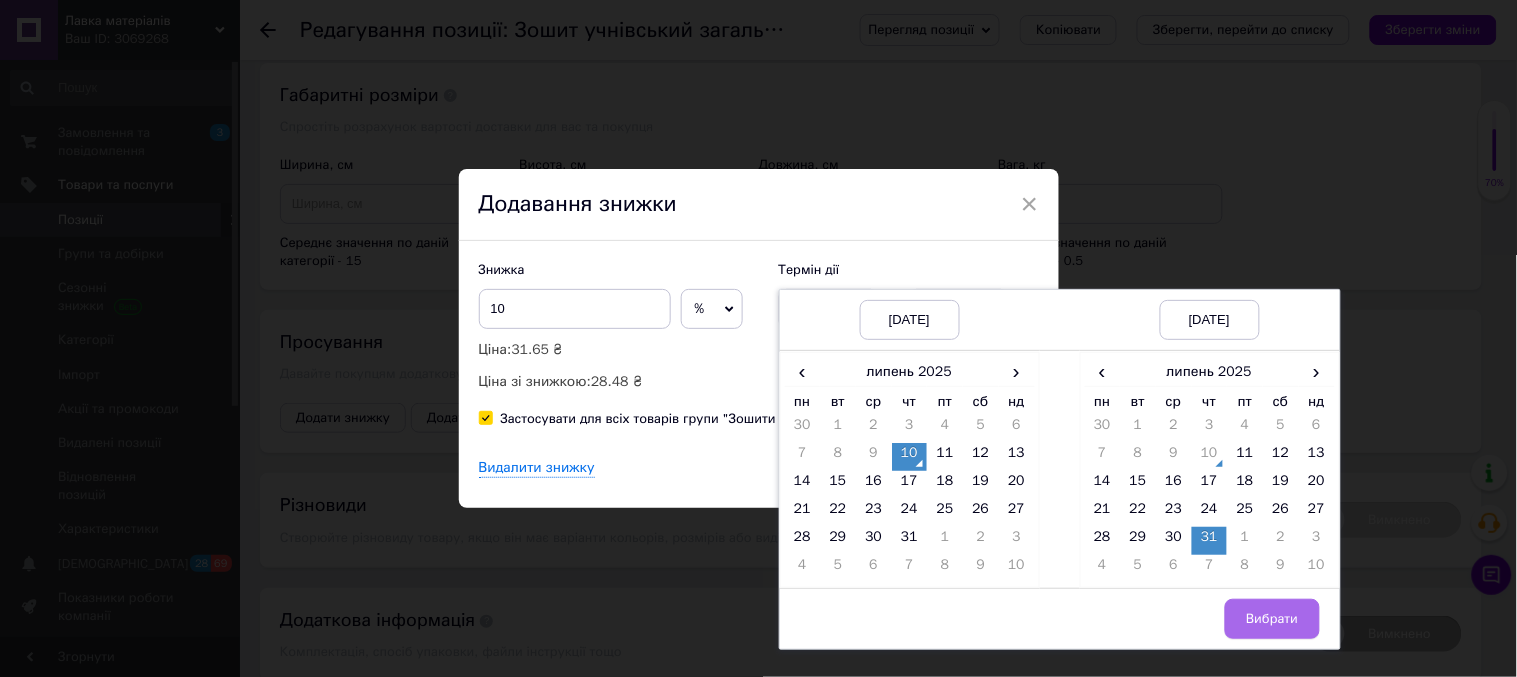 click on "Вибрати" at bounding box center (1272, 619) 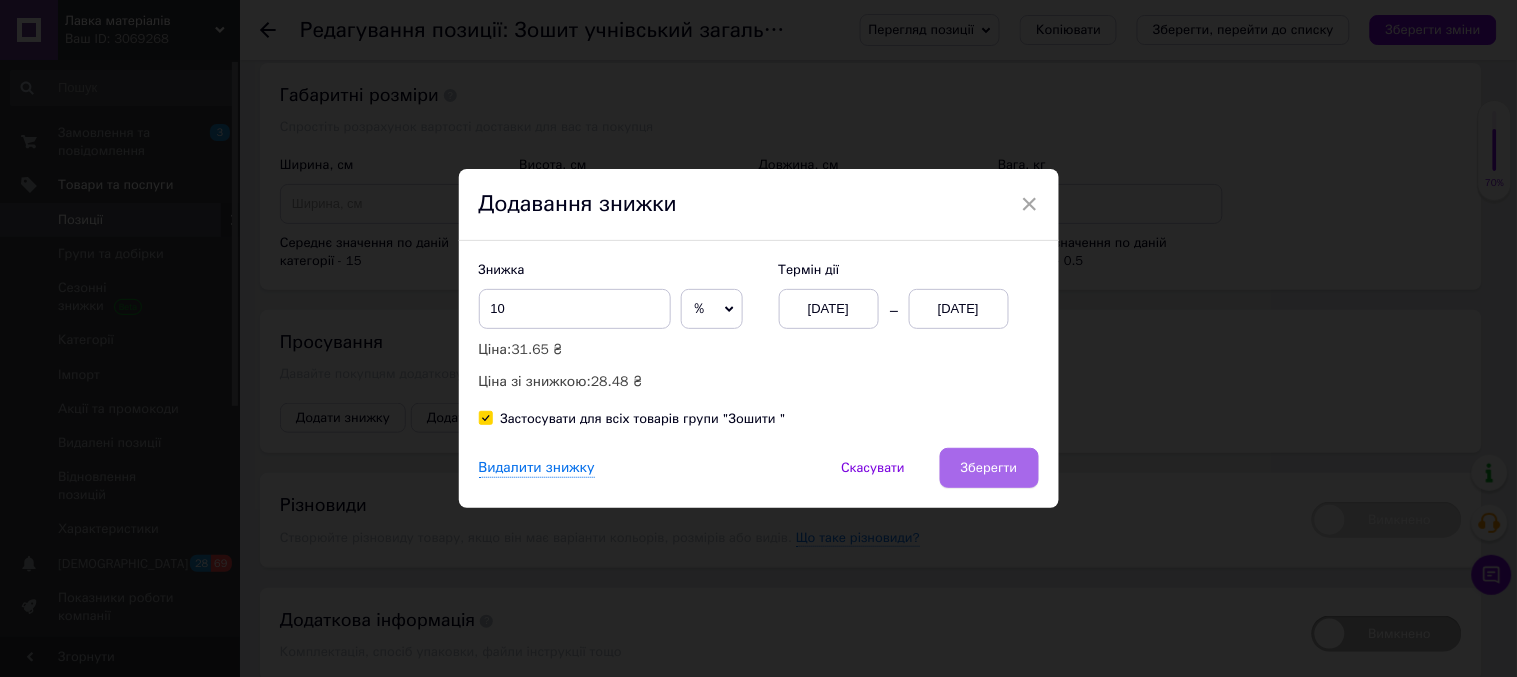 click on "Зберегти" at bounding box center [989, 468] 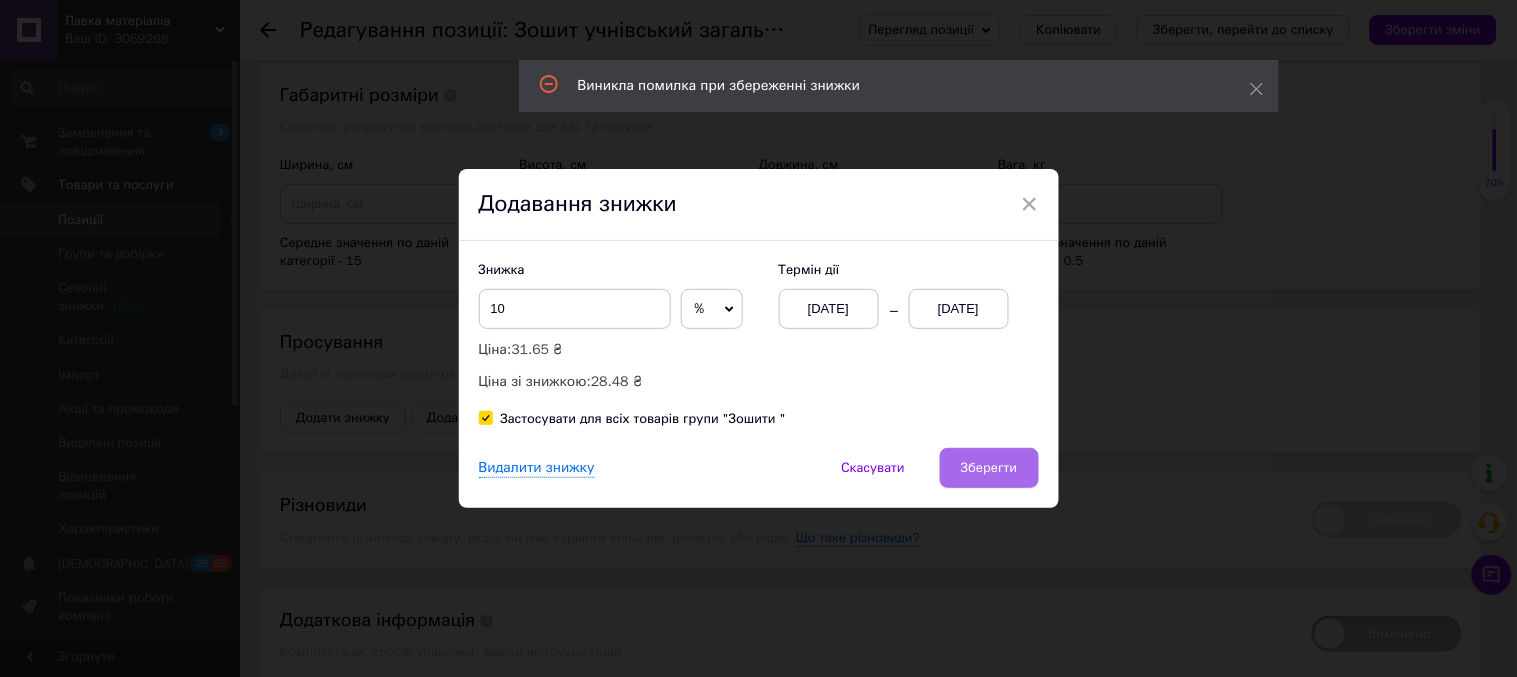 click on "Зберегти" at bounding box center (989, 468) 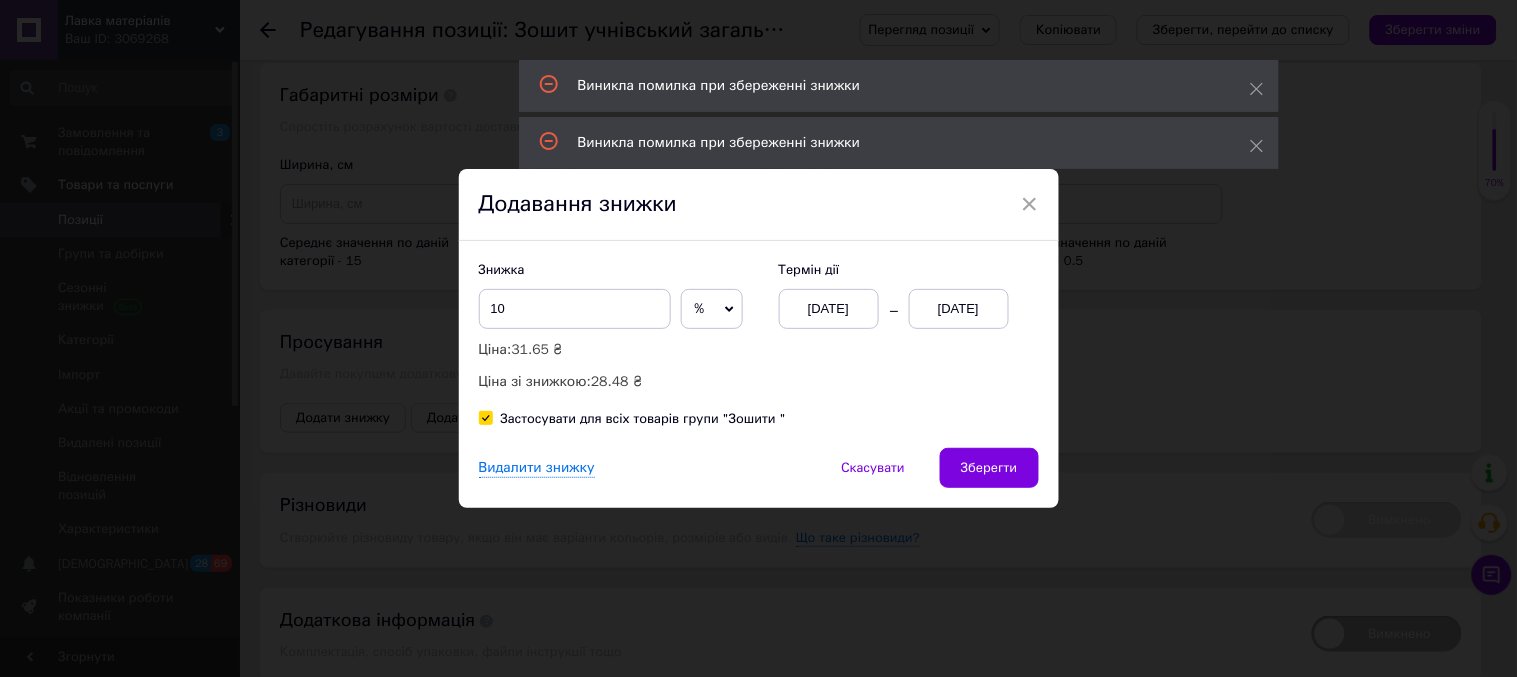 click on "× Додавання знижки Знижка 10 % ₴ Ціна:  31.65   ₴ Ціна зі знижкою:  28.48   ₴ Термін дії 10.07.2025 31.07.2025 Застосувати для всіх товарів групи "Зошити " Видалити знижку   Скасувати   Зберегти" at bounding box center (758, 338) 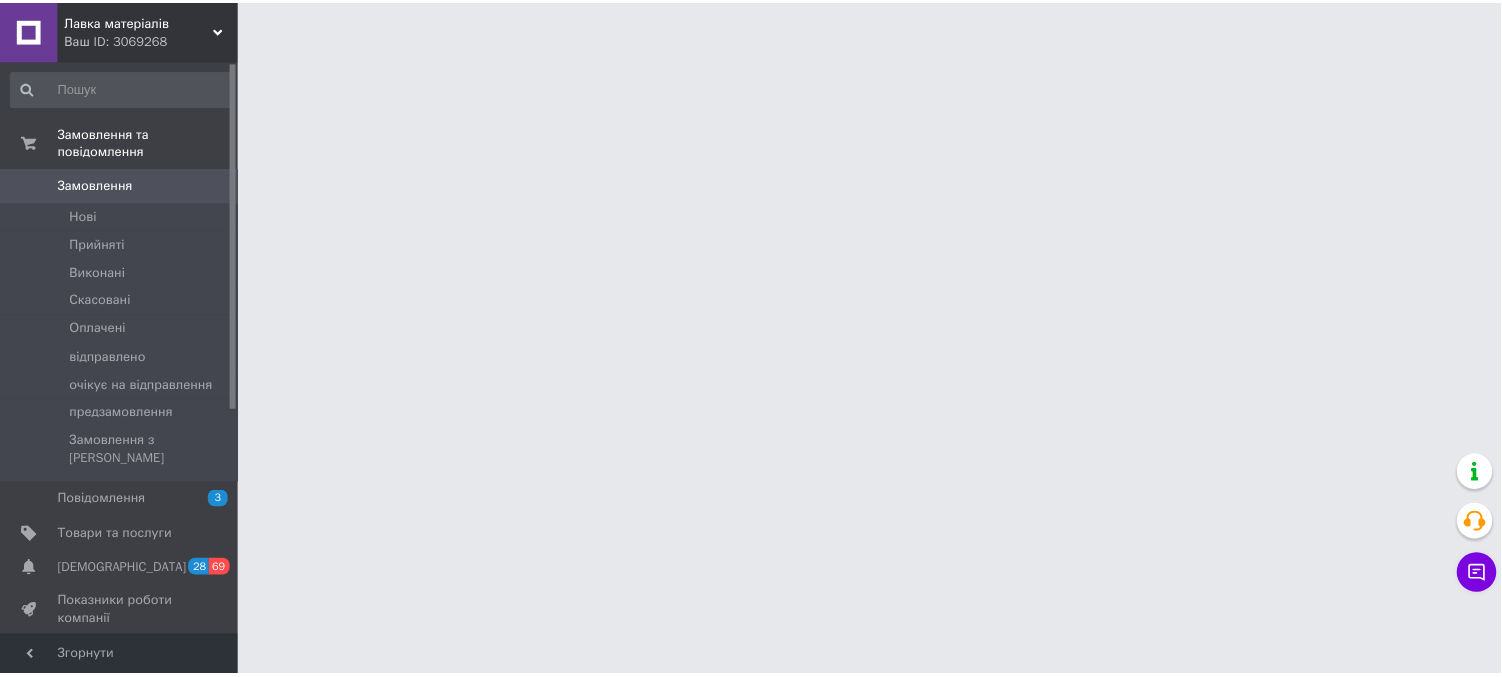 scroll, scrollTop: 0, scrollLeft: 0, axis: both 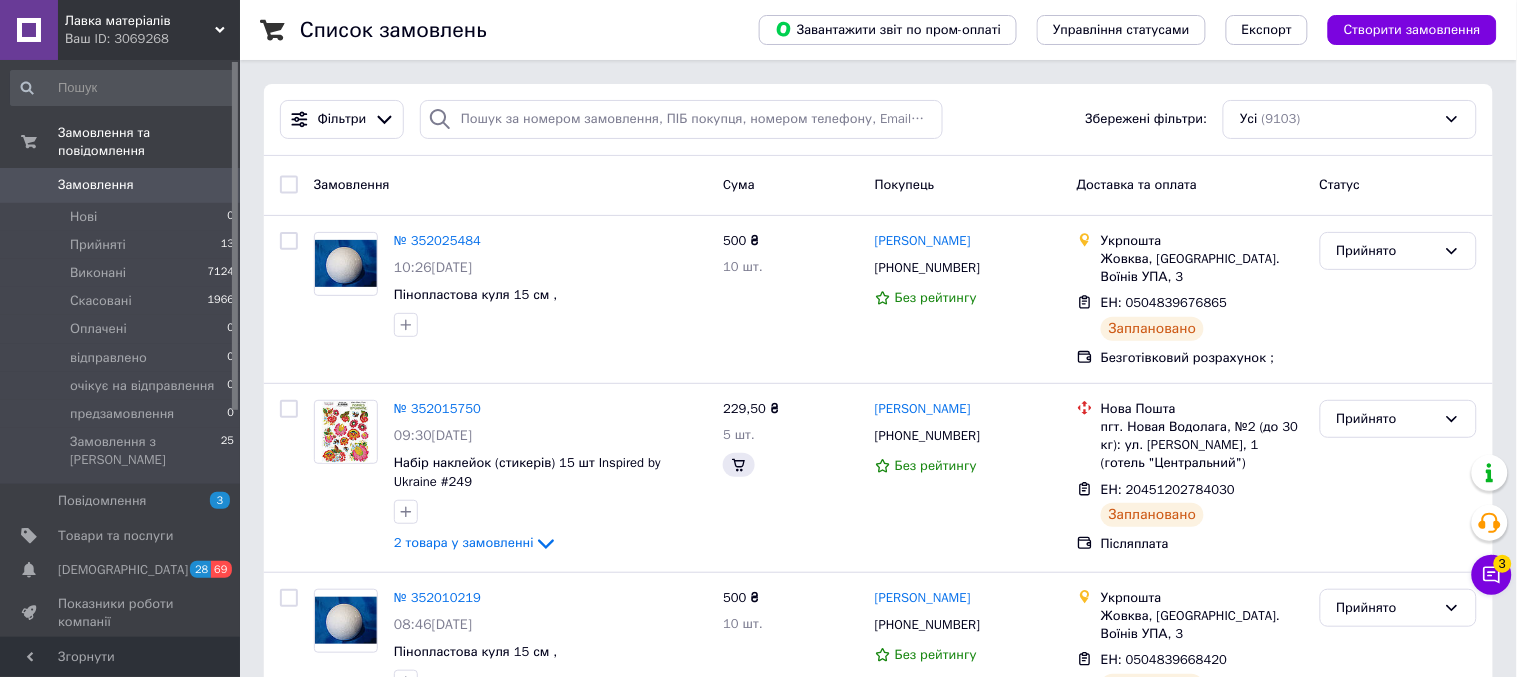 click on "Чат з покупцем 3" at bounding box center [1492, 575] 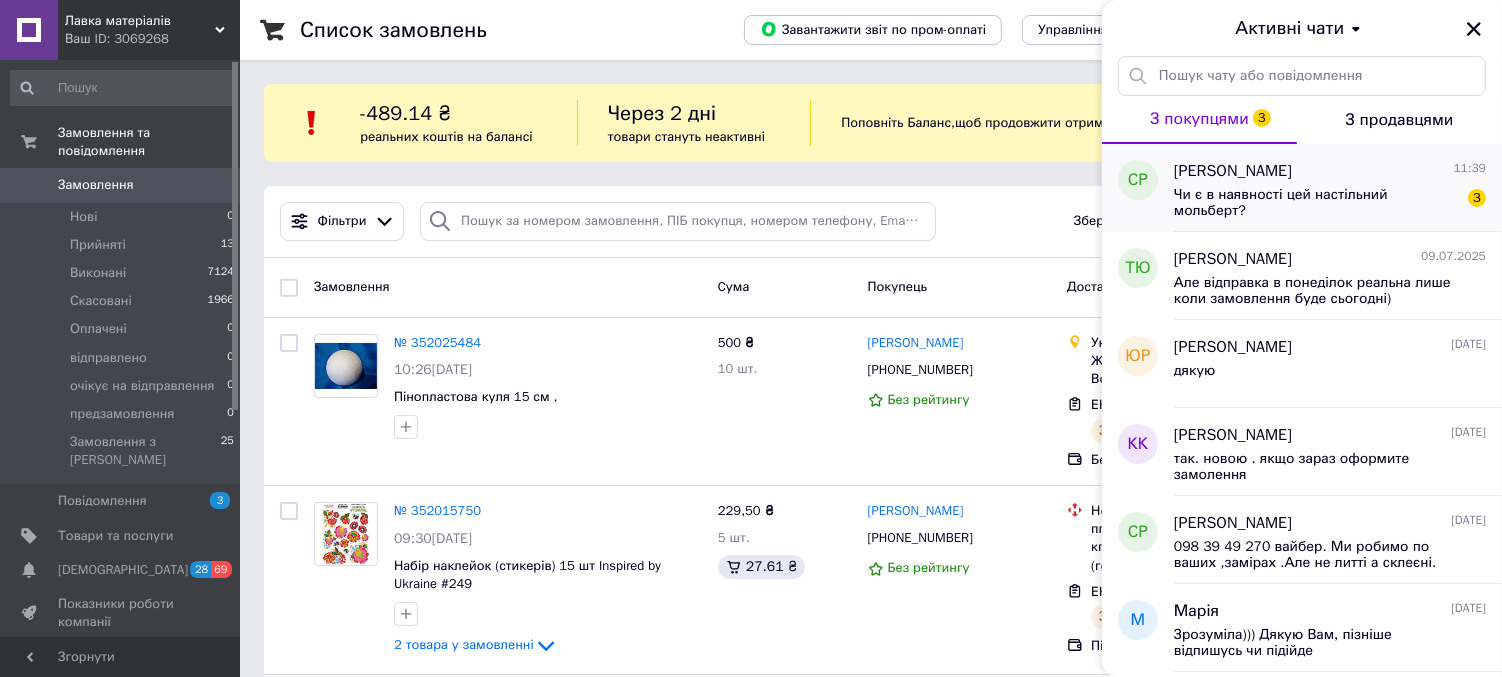 click on "[PERSON_NAME]" at bounding box center (1233, 171) 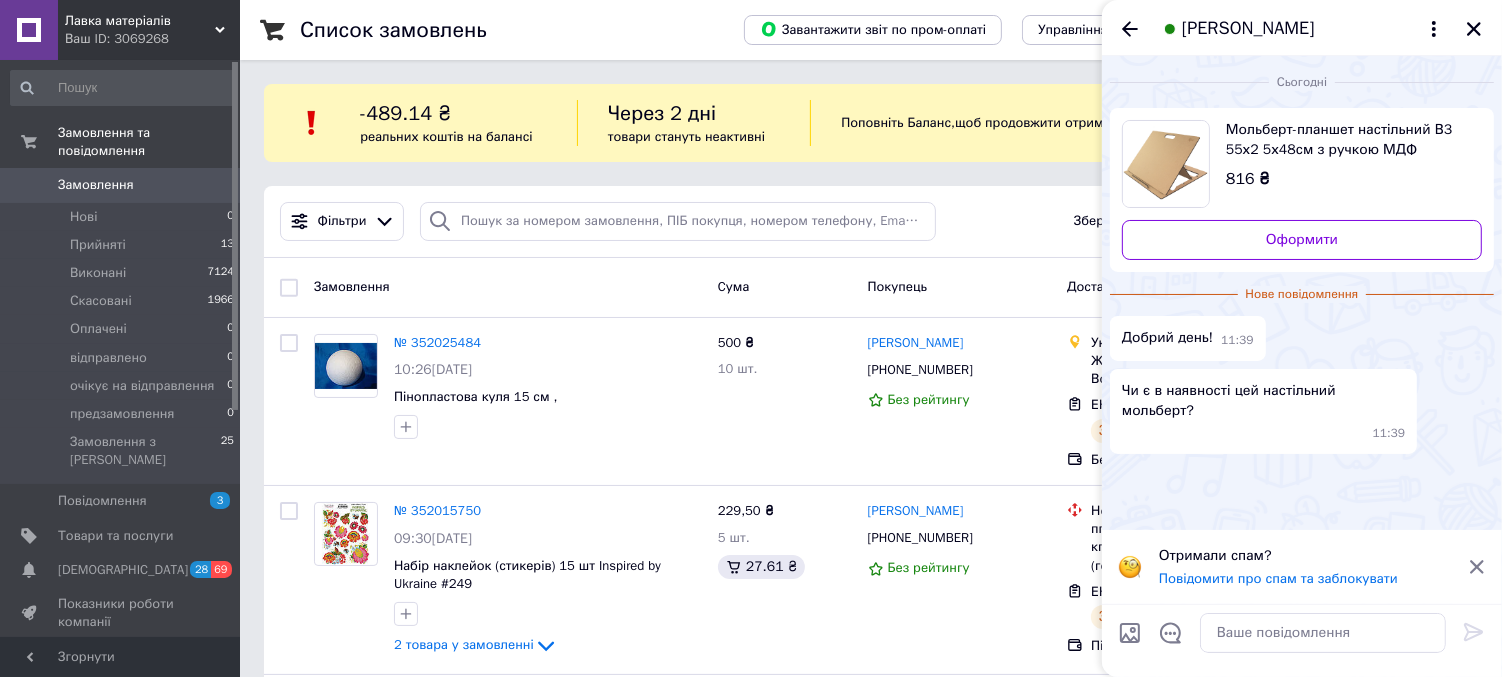 click on "Мольберт-планшет настільний В3 55х2 5х48см з ручкою МДФ [PERSON_NAME] Studio" at bounding box center [1346, 140] 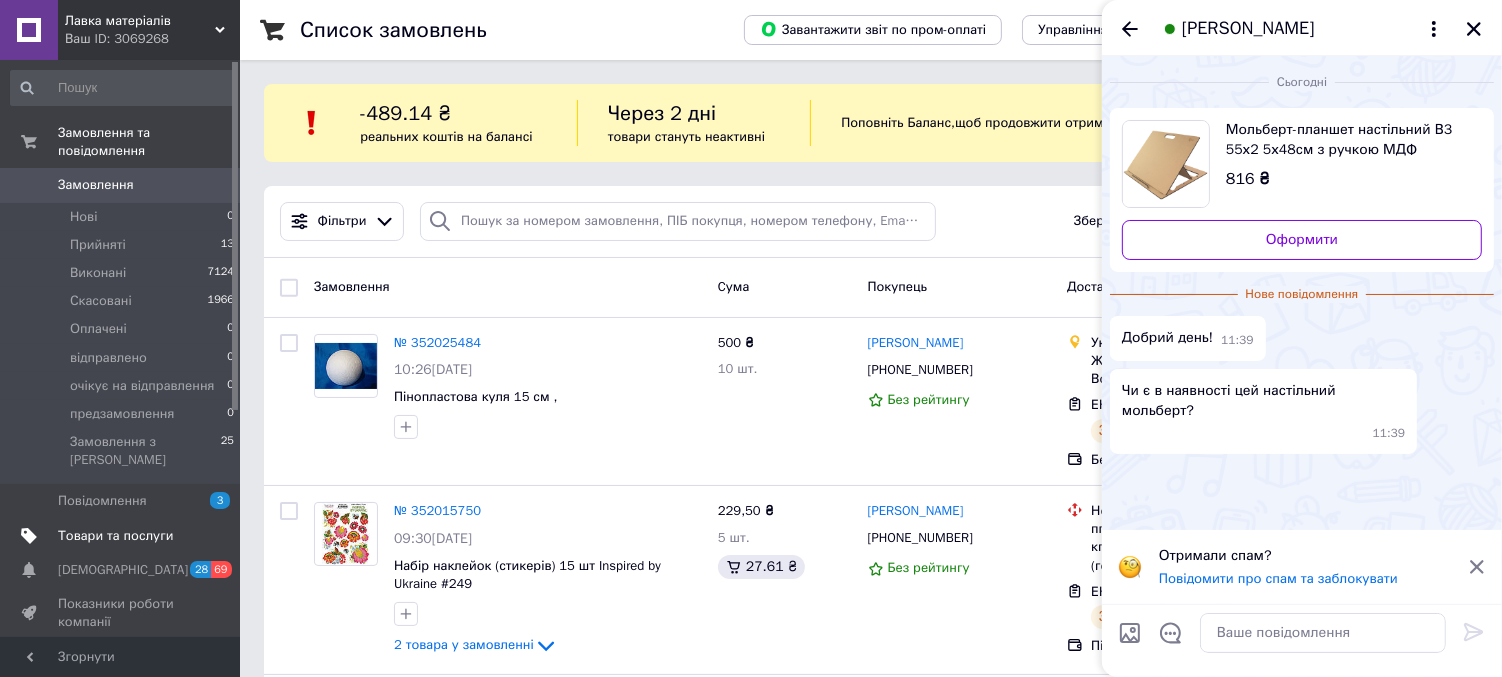 click on "Товари та послуги" at bounding box center (115, 536) 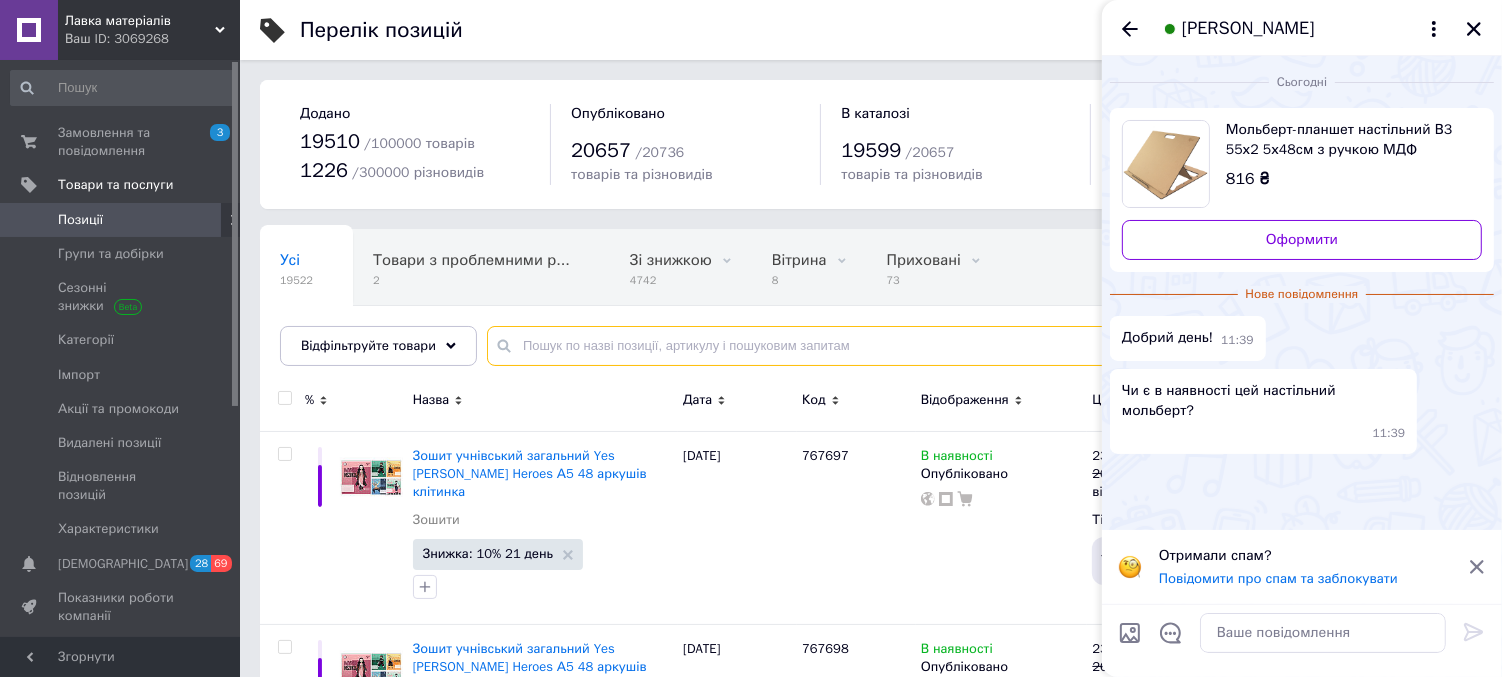 click at bounding box center [974, 346] 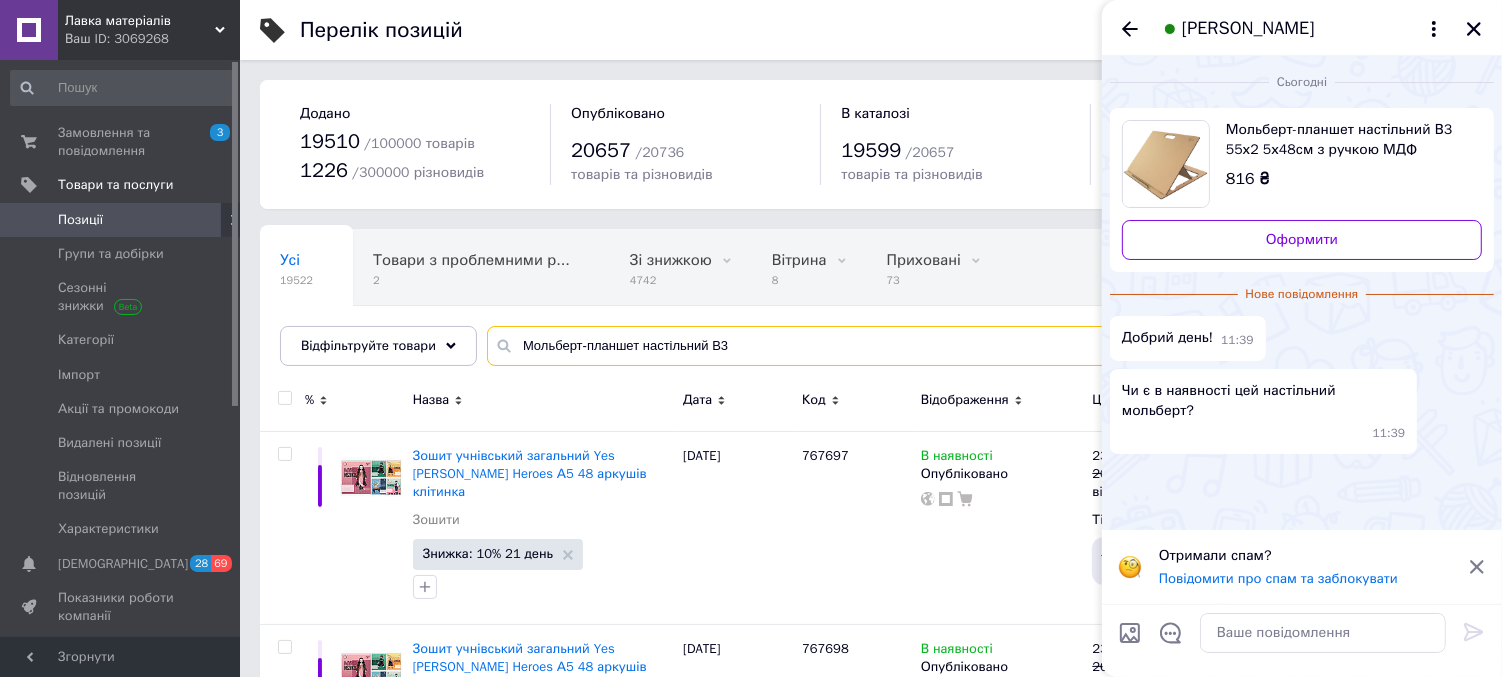 click on "Мольберт-планшет настільний В3" at bounding box center (974, 346) 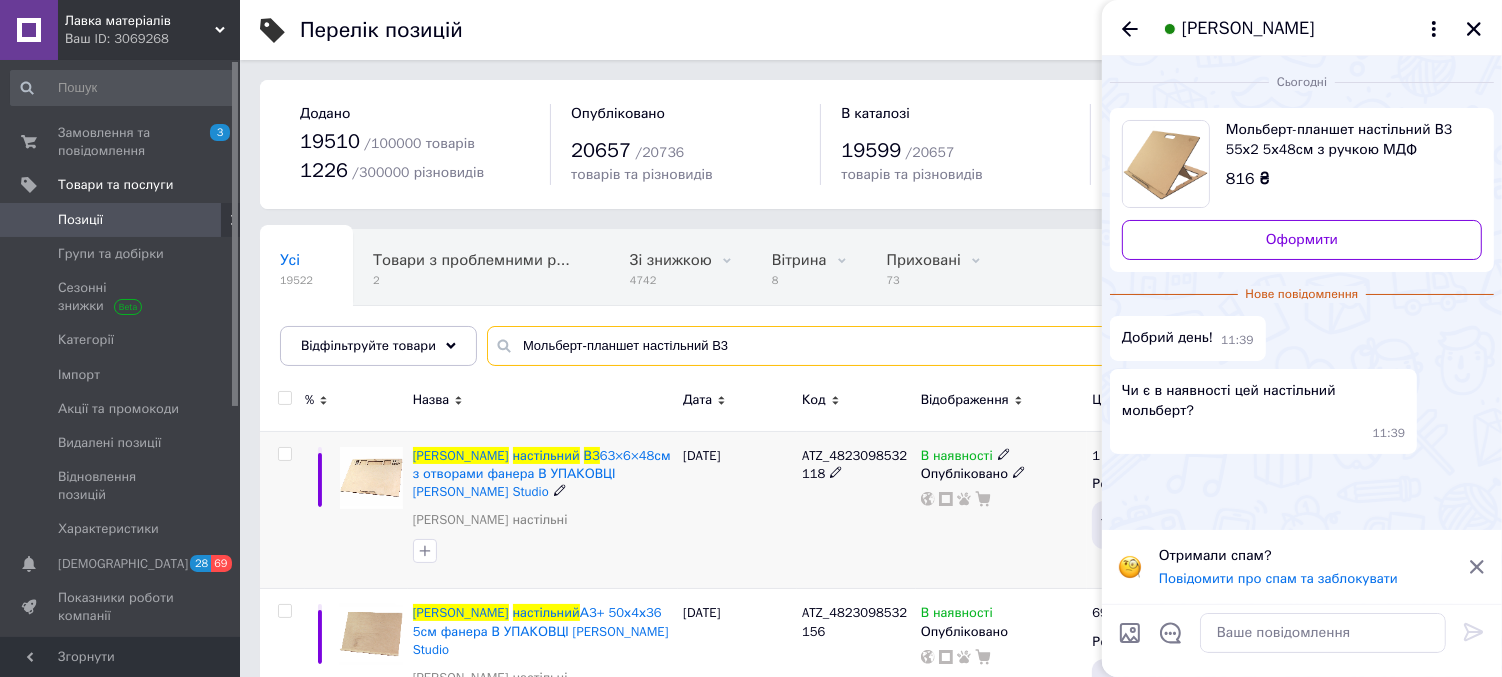 type on "Мольберт-планшет настільний В3" 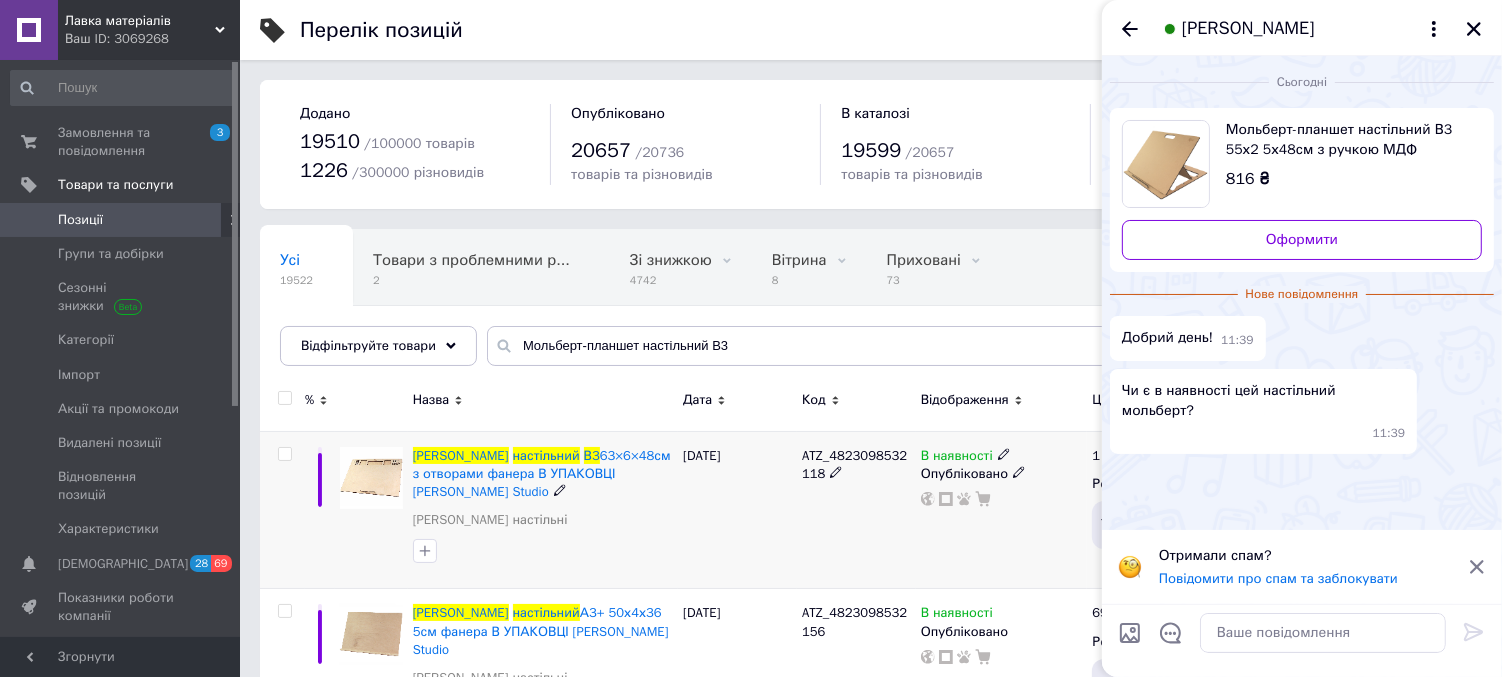 click on "[DATE]" at bounding box center (737, 510) 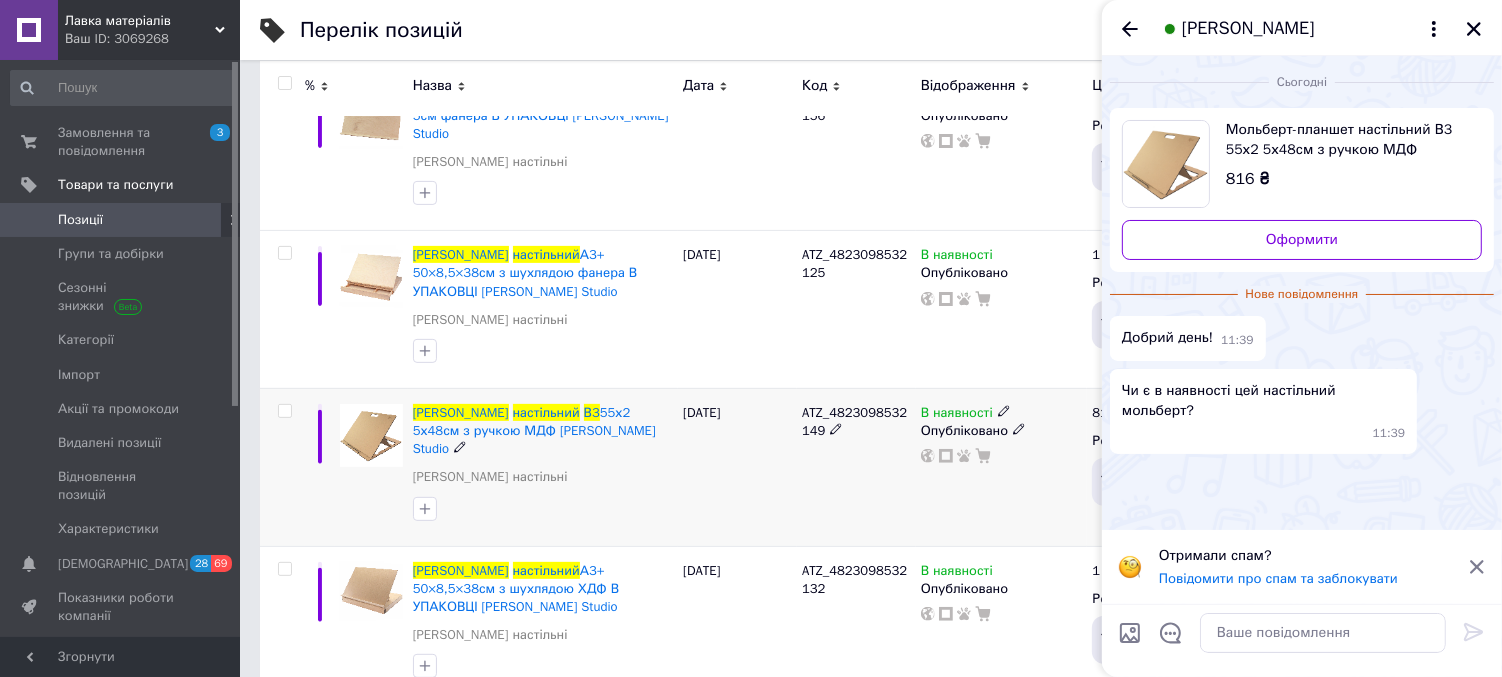 scroll, scrollTop: 555, scrollLeft: 0, axis: vertical 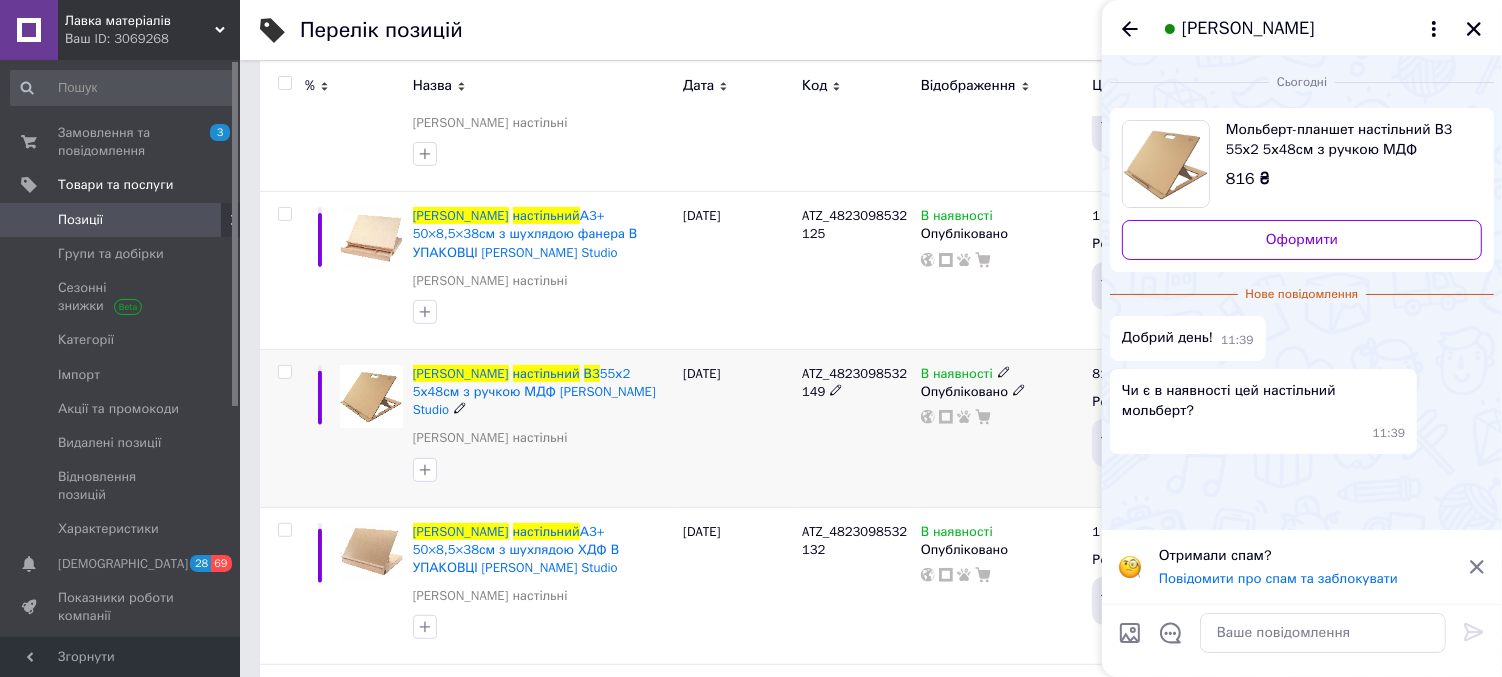 click at bounding box center (284, 372) 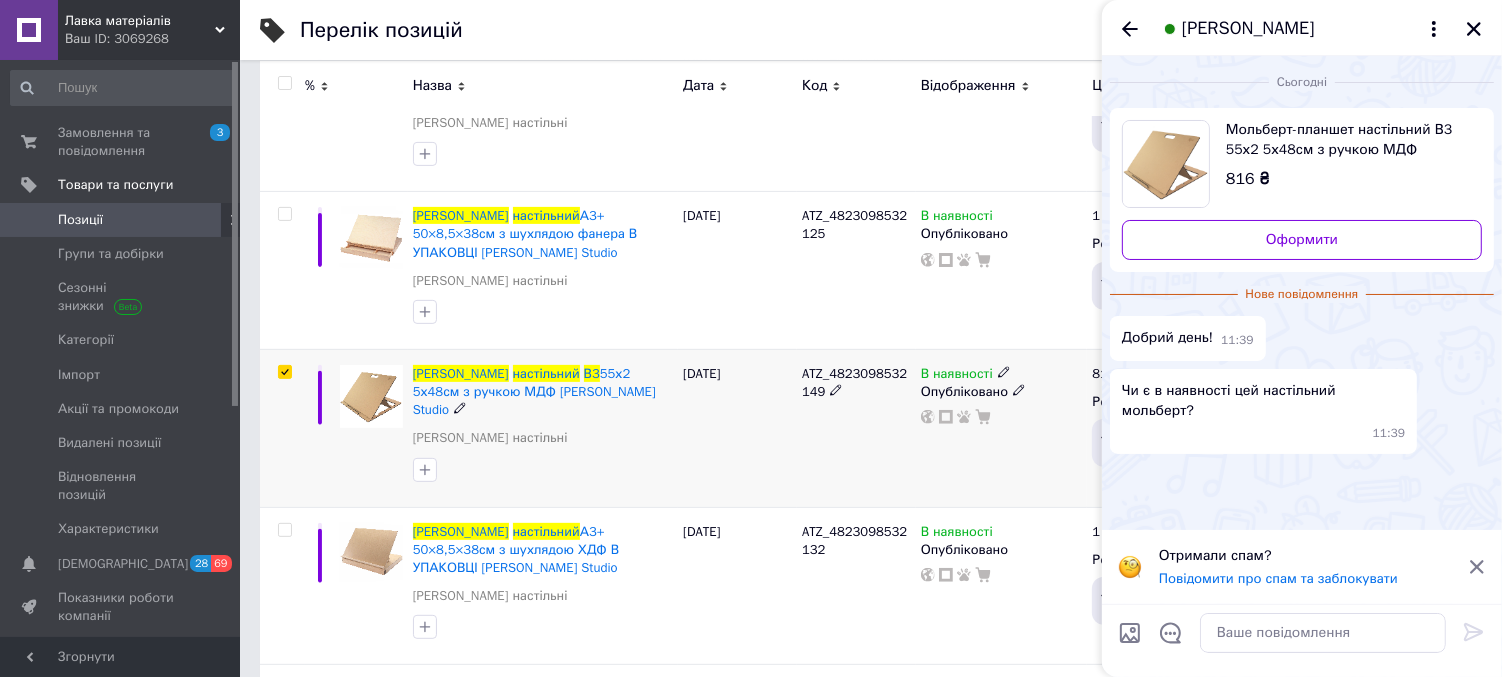 checkbox on "true" 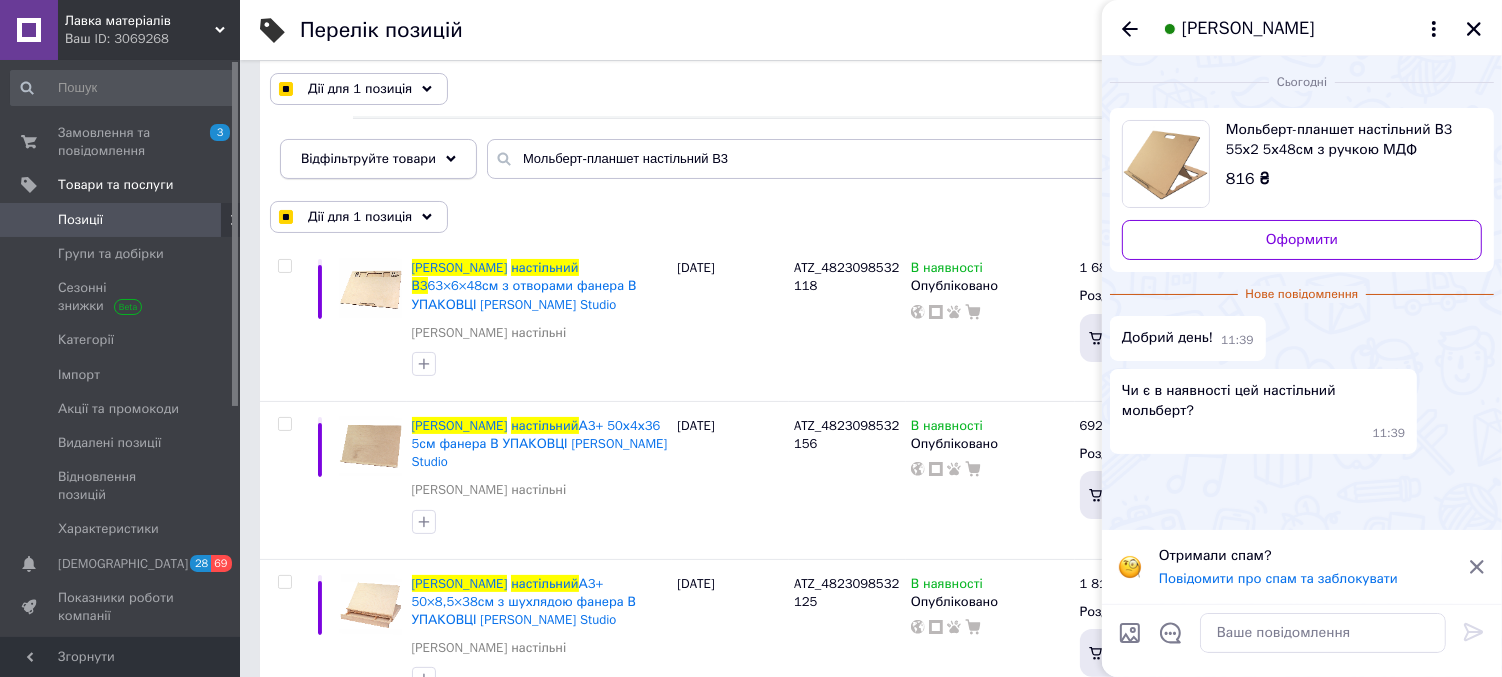 scroll, scrollTop: 147, scrollLeft: 0, axis: vertical 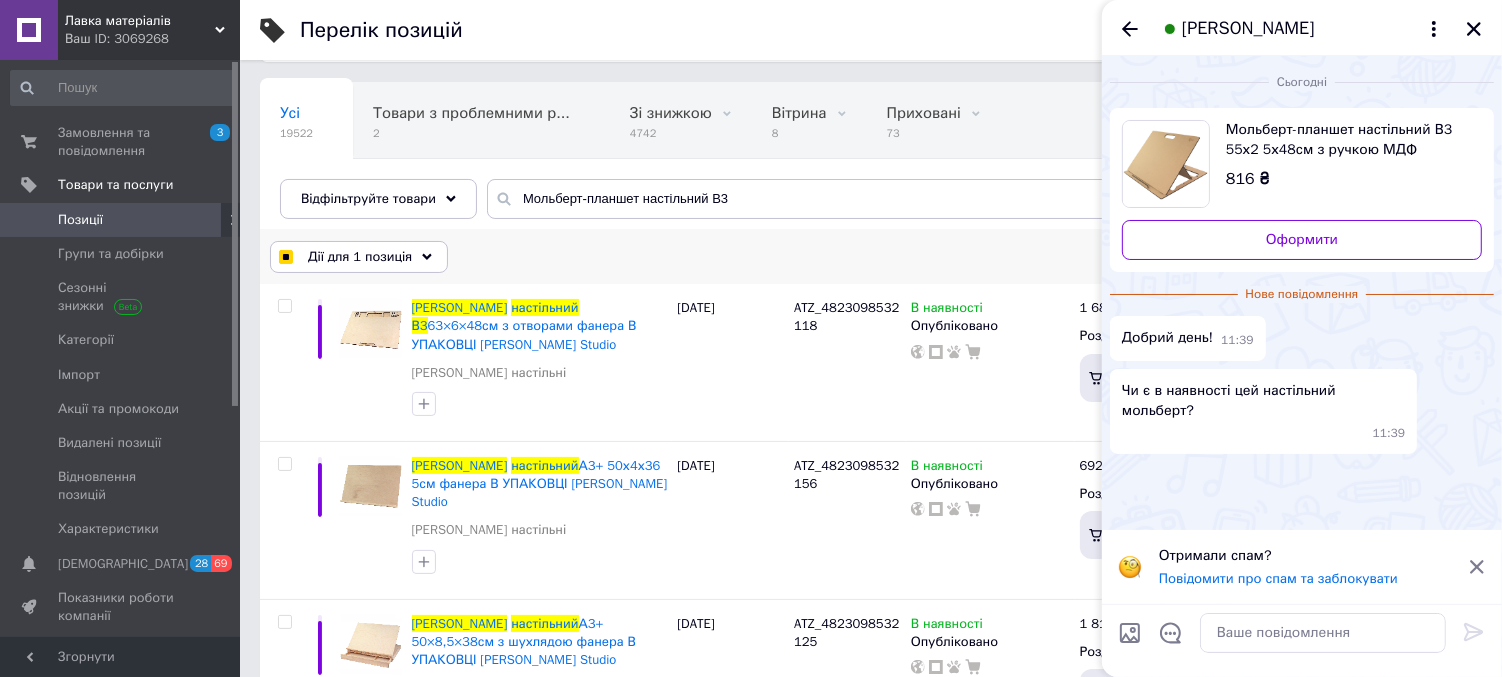 click on "Дії для 1 позиція" at bounding box center (359, 257) 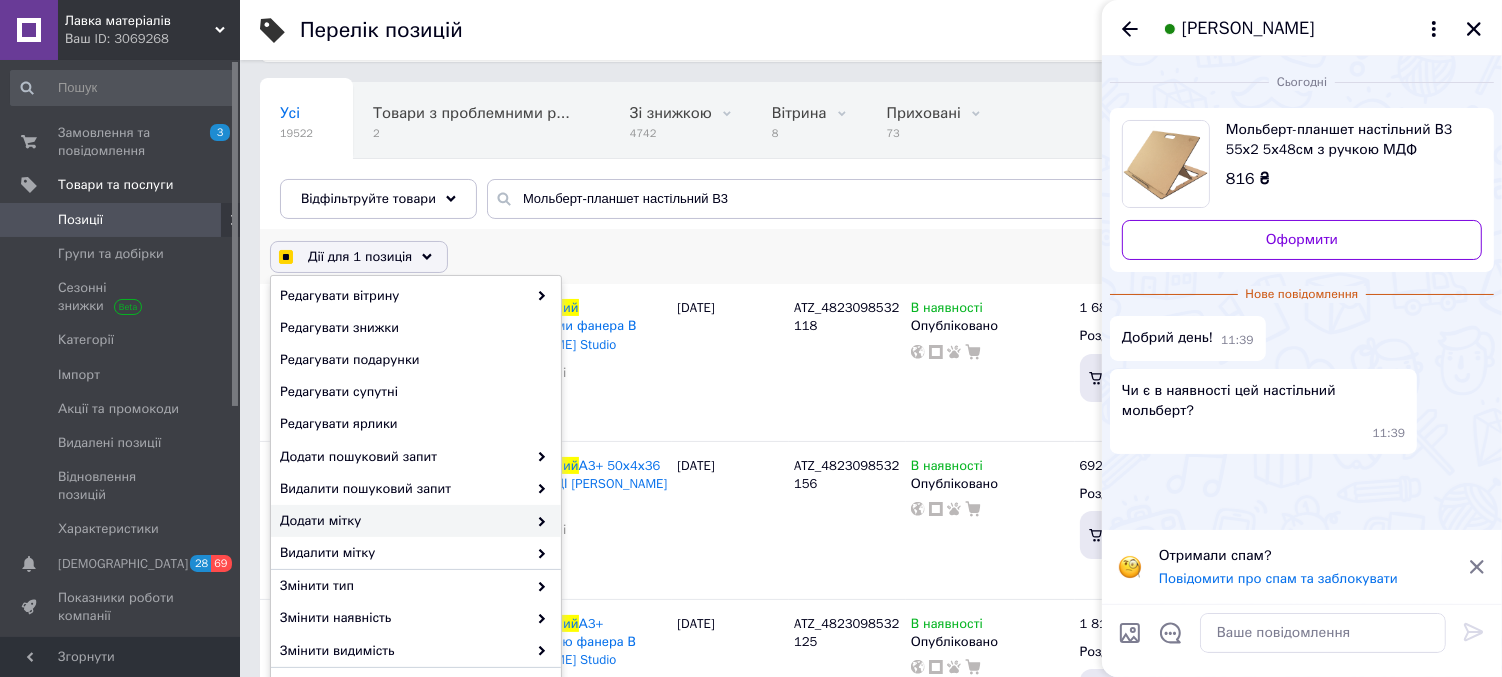 scroll, scrollTop: 172, scrollLeft: 0, axis: vertical 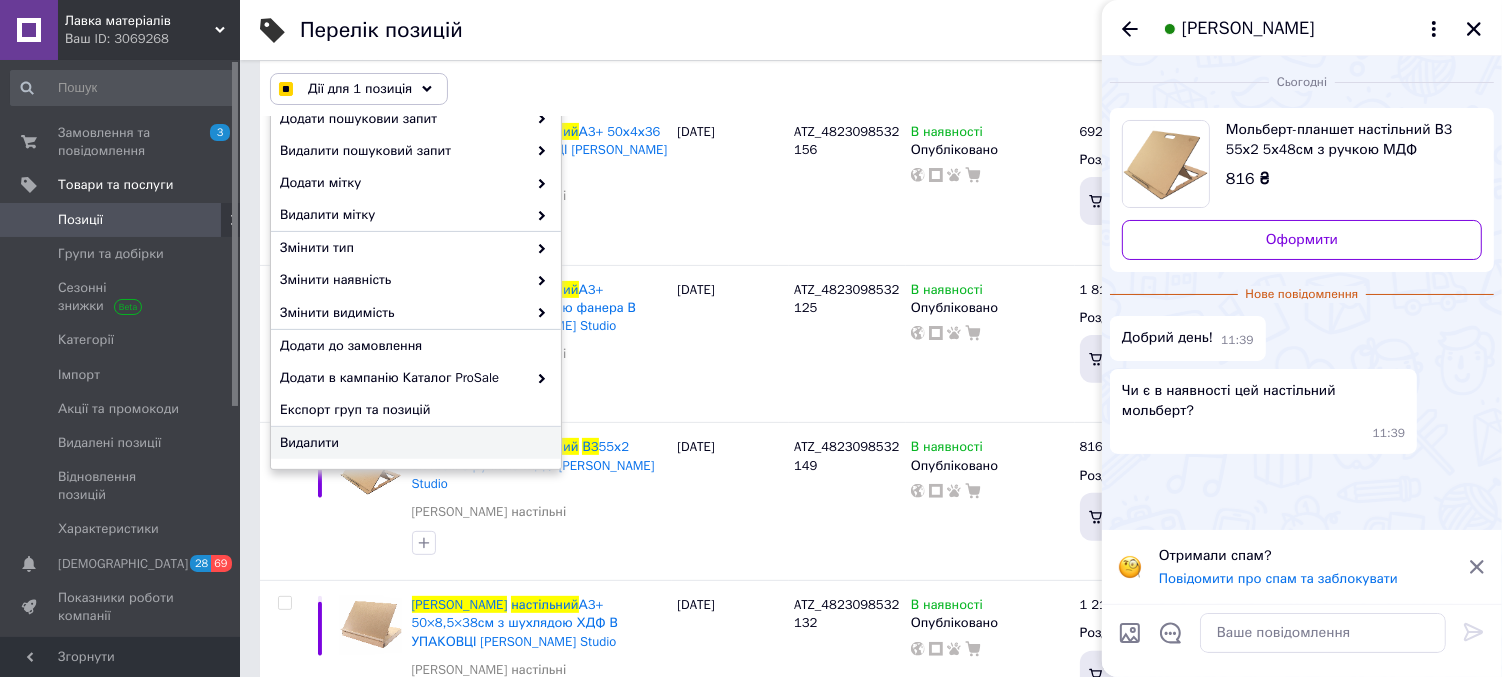 click on "Видалити" at bounding box center (413, 443) 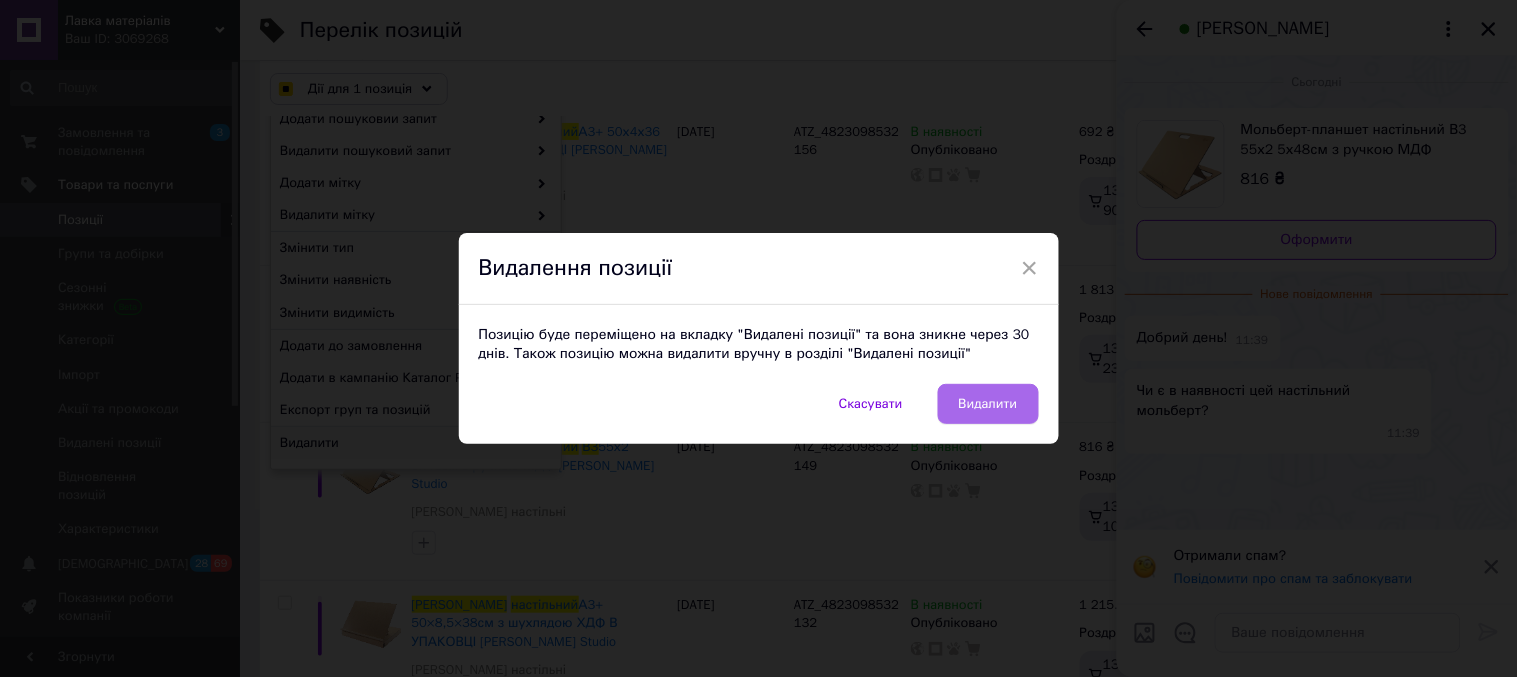 click on "Видалити" at bounding box center (988, 404) 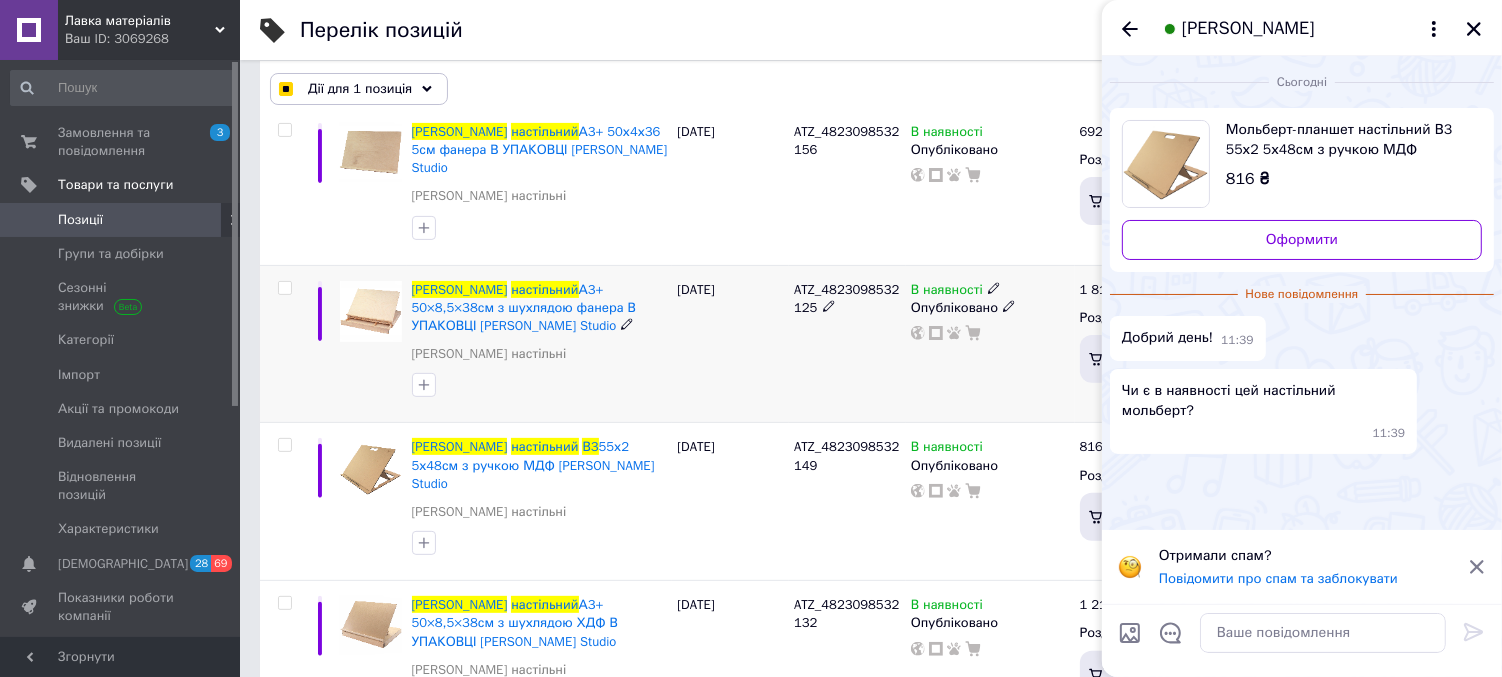 checkbox on "false" 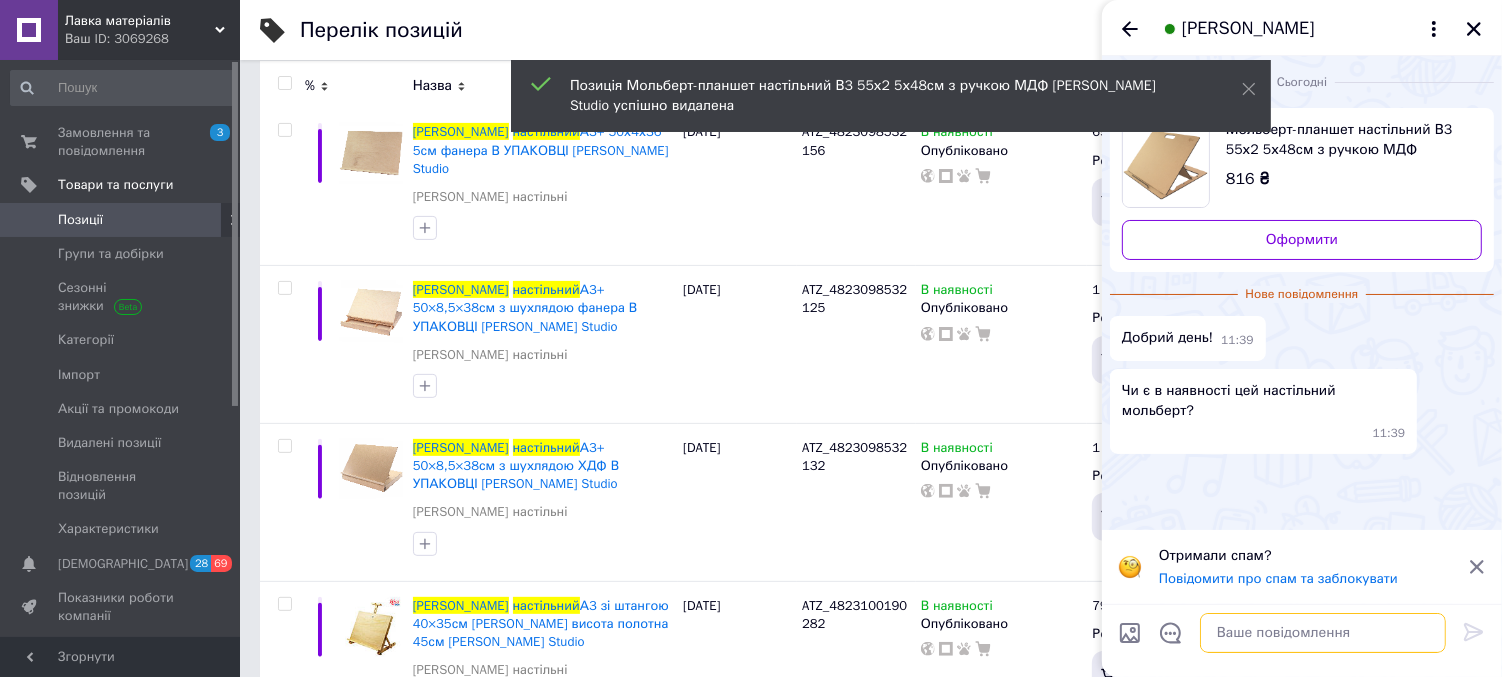 click at bounding box center [1323, 633] 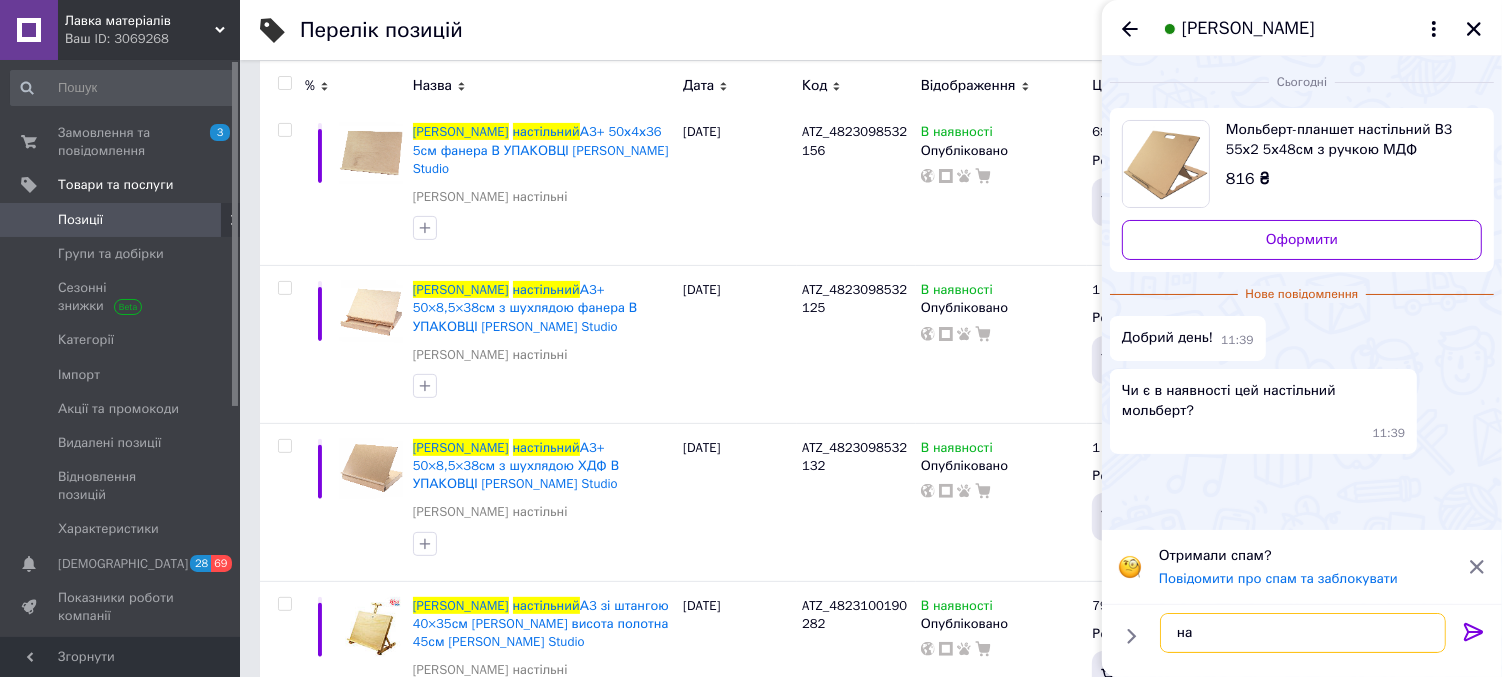 type on "н" 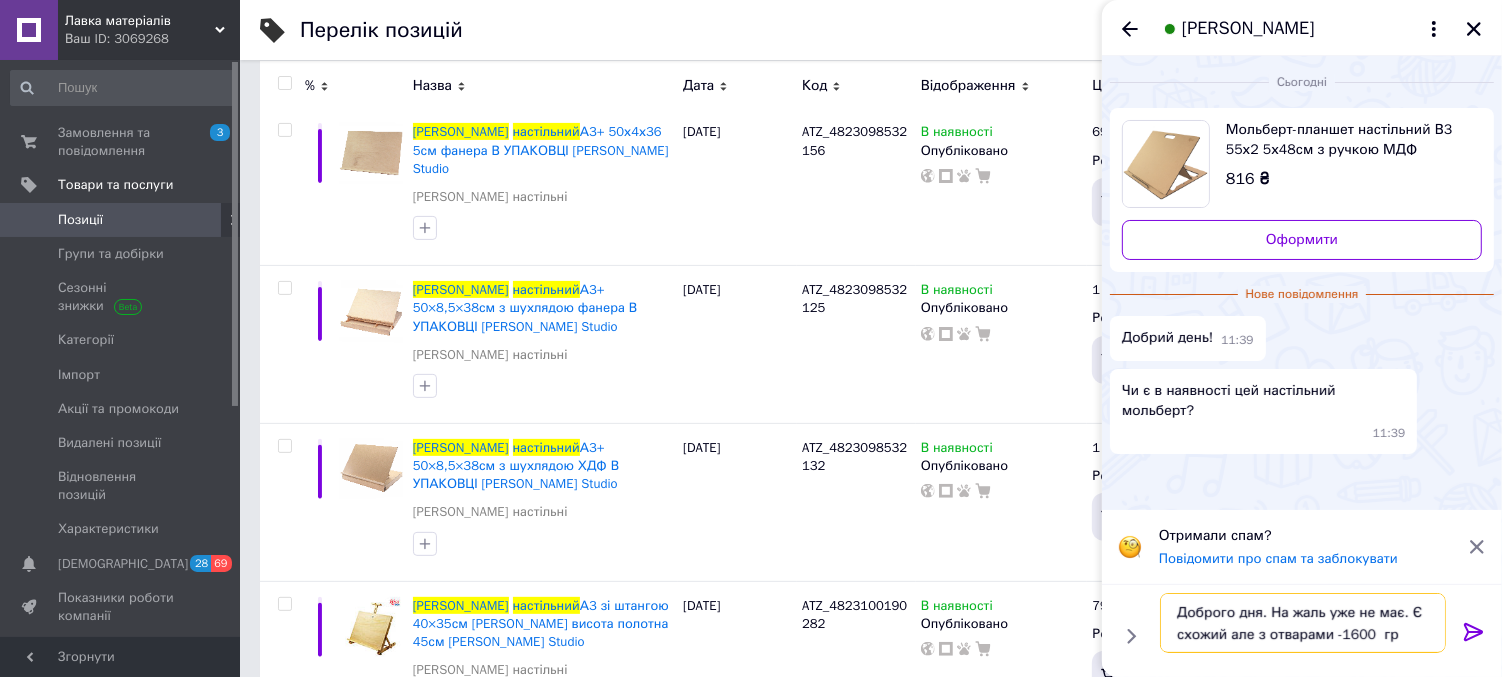 type on "Доброго дня. На жаль уже не має. Є схожий але з отварами -1600  грн" 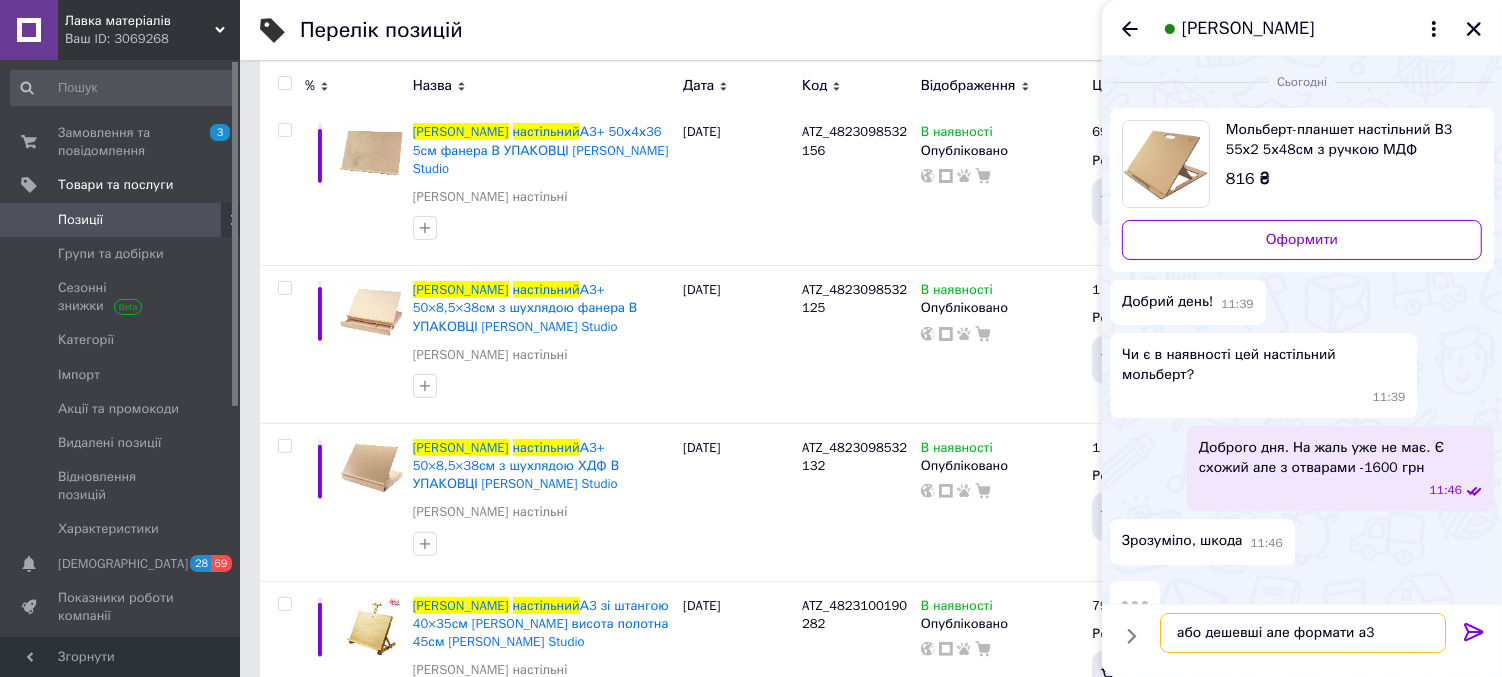 type on "або дешевші але формати а3+" 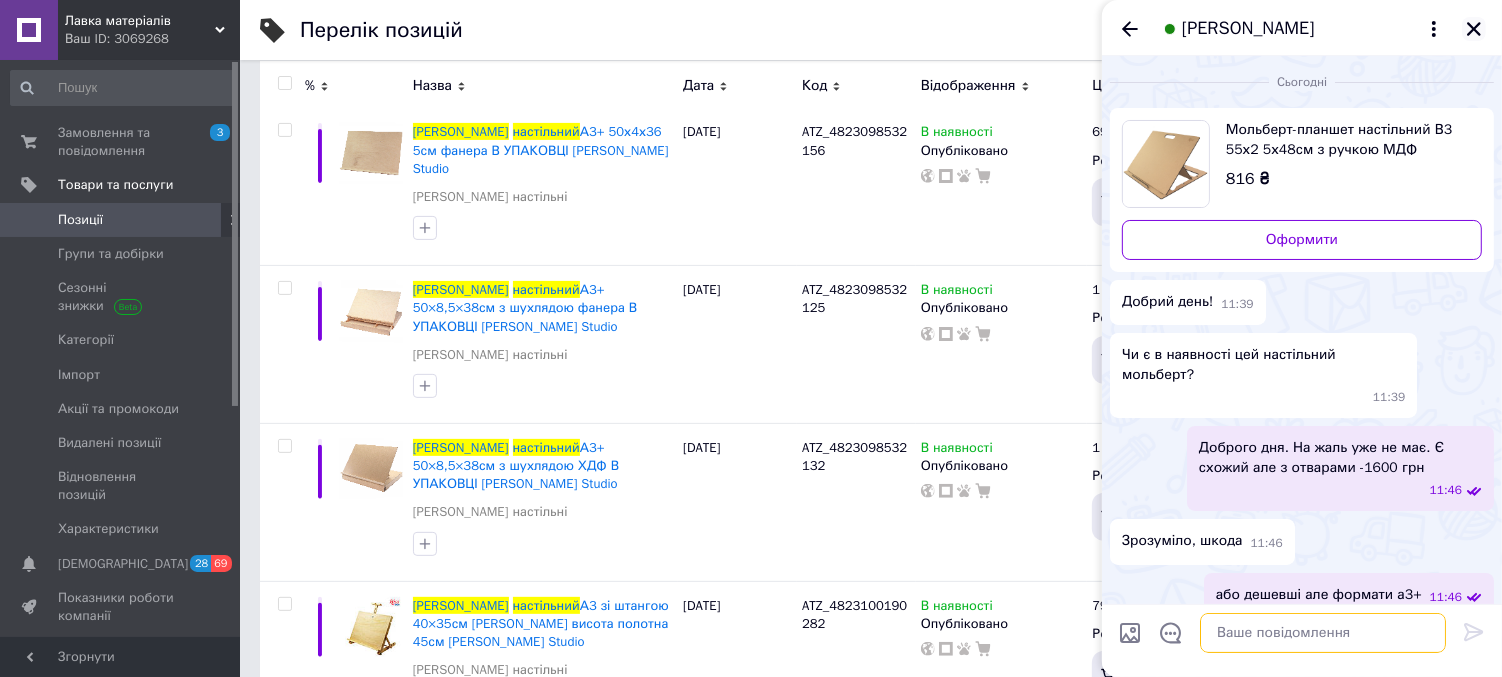 type 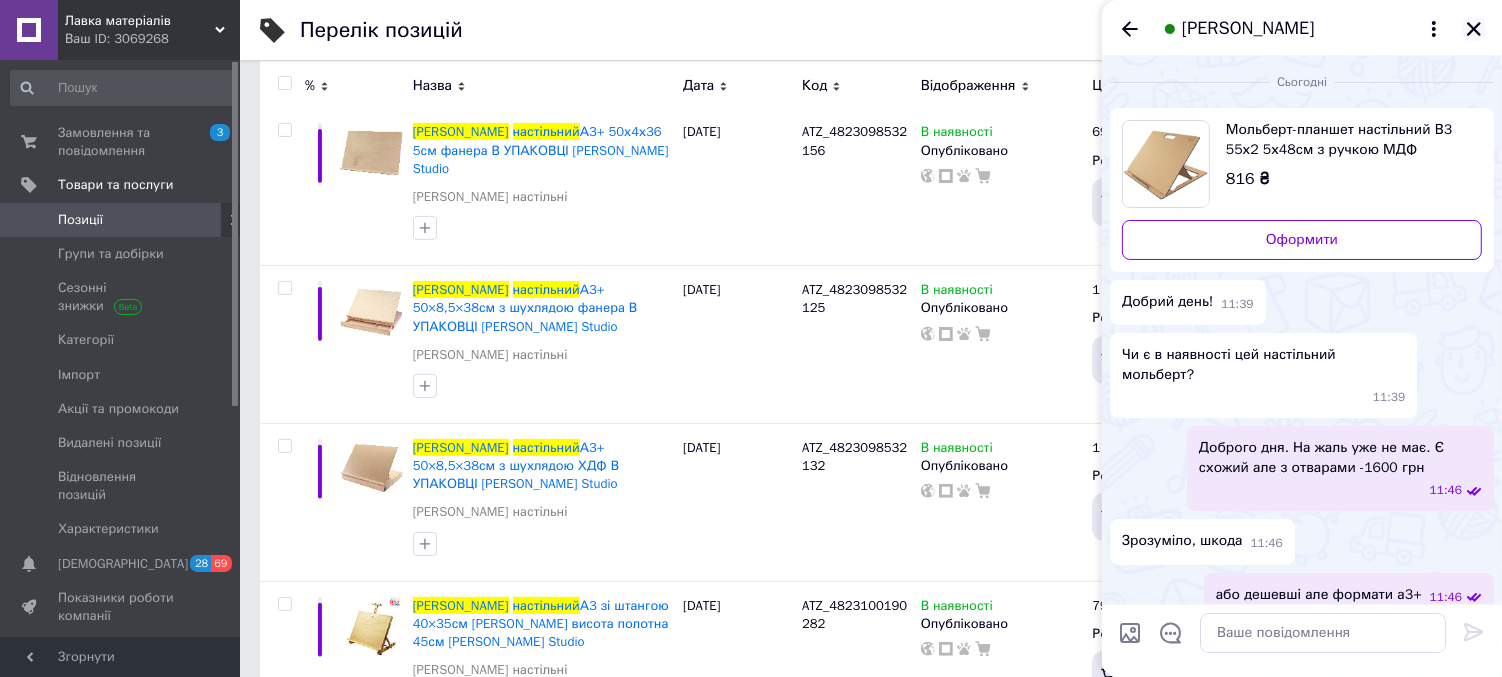 click 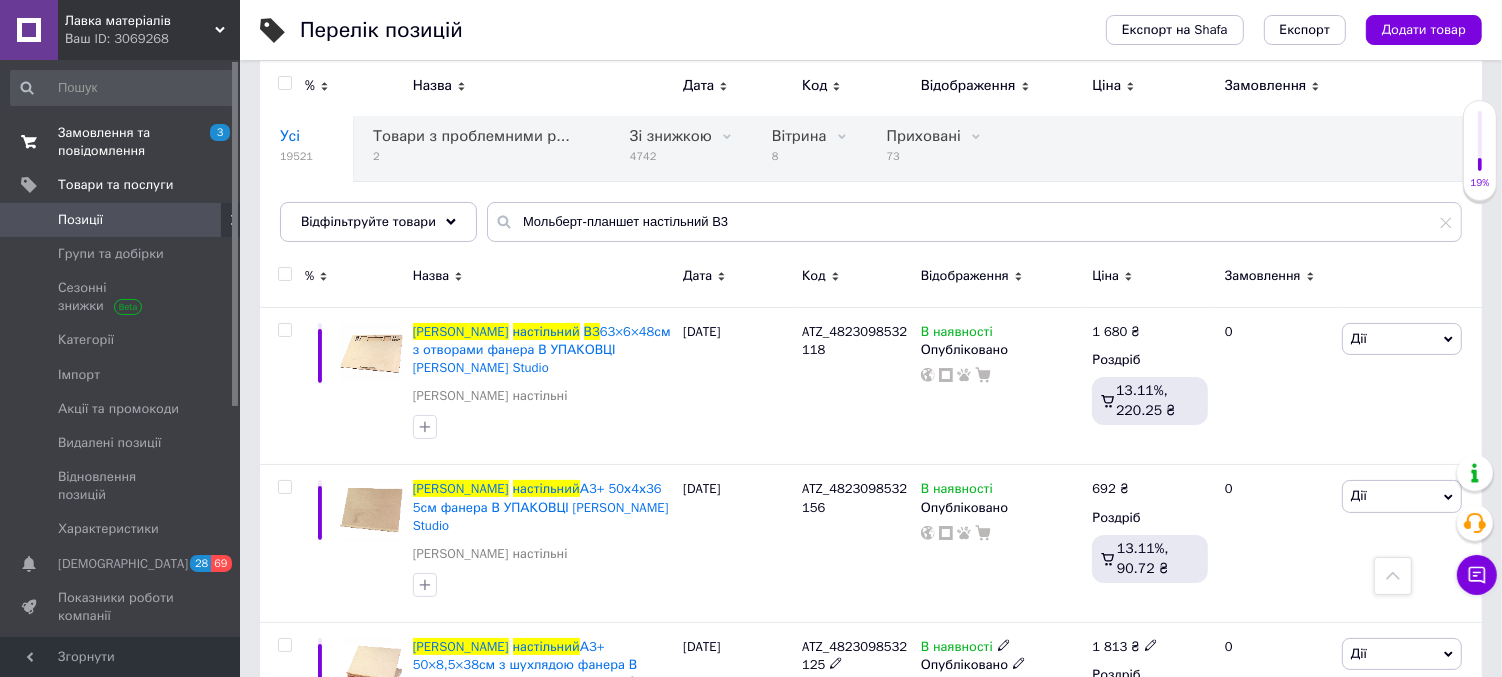 scroll, scrollTop: 36, scrollLeft: 0, axis: vertical 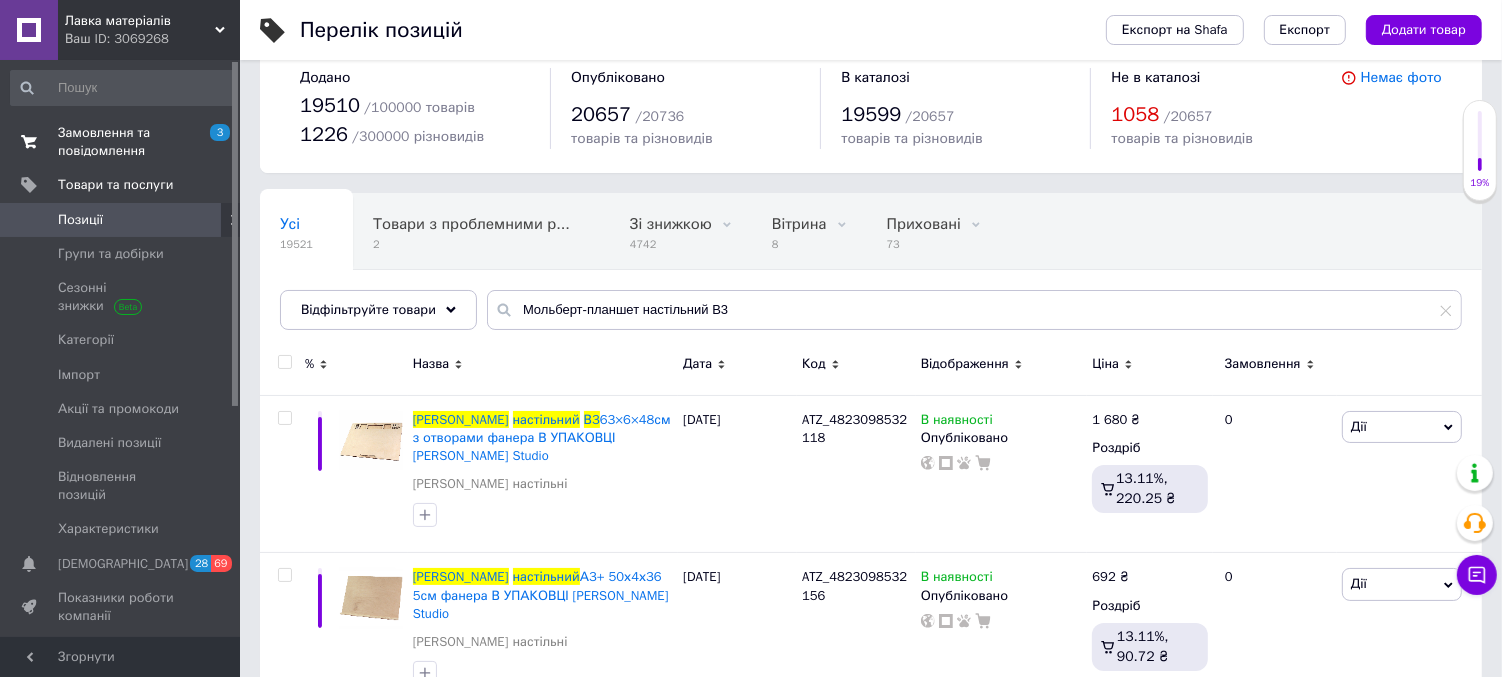 click on "Замовлення та повідомлення" at bounding box center (121, 142) 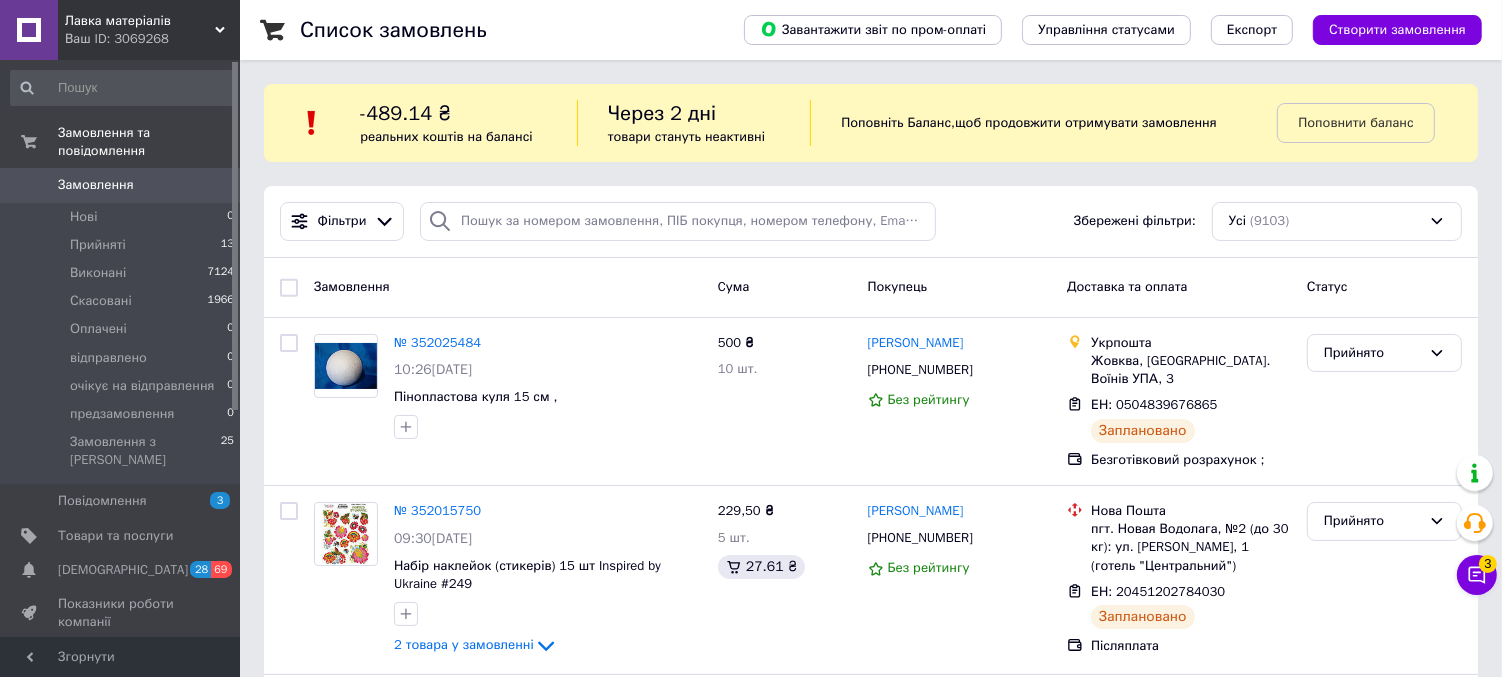 scroll, scrollTop: 593, scrollLeft: 0, axis: vertical 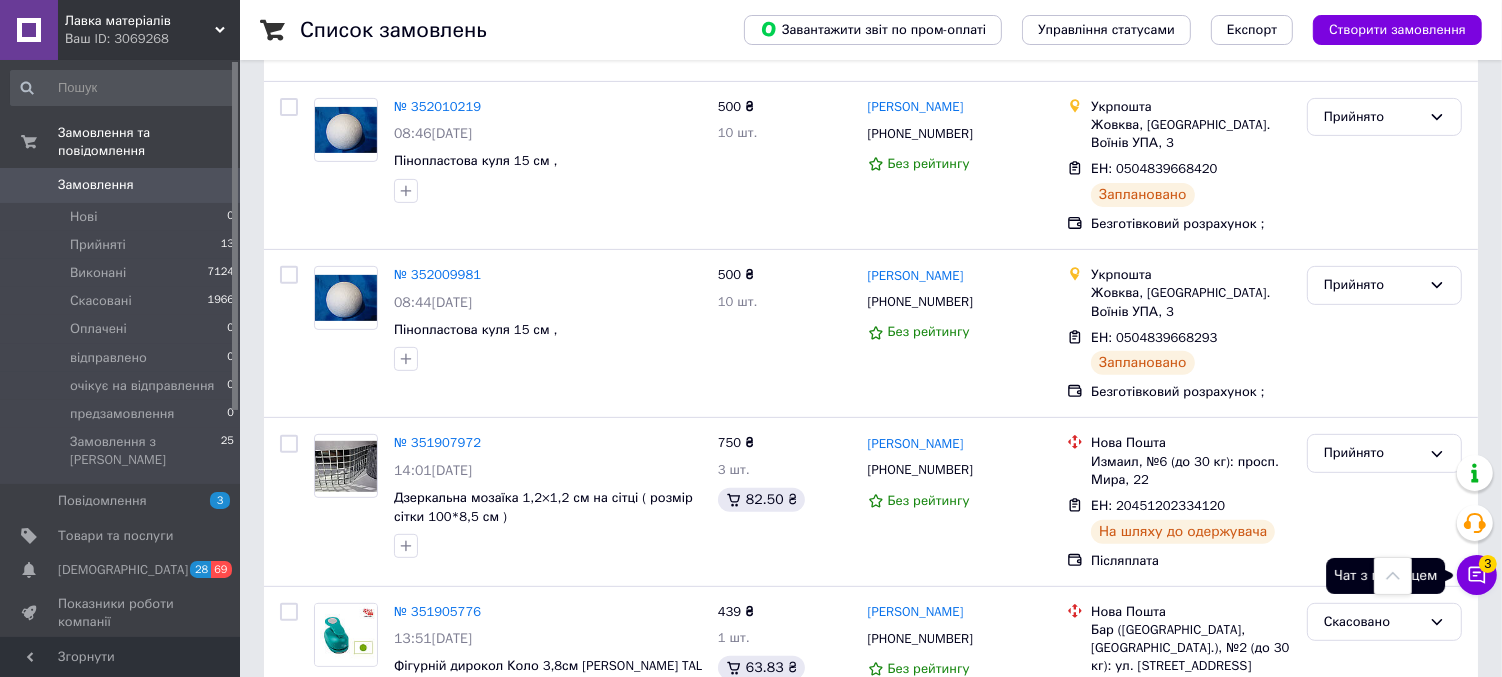 click 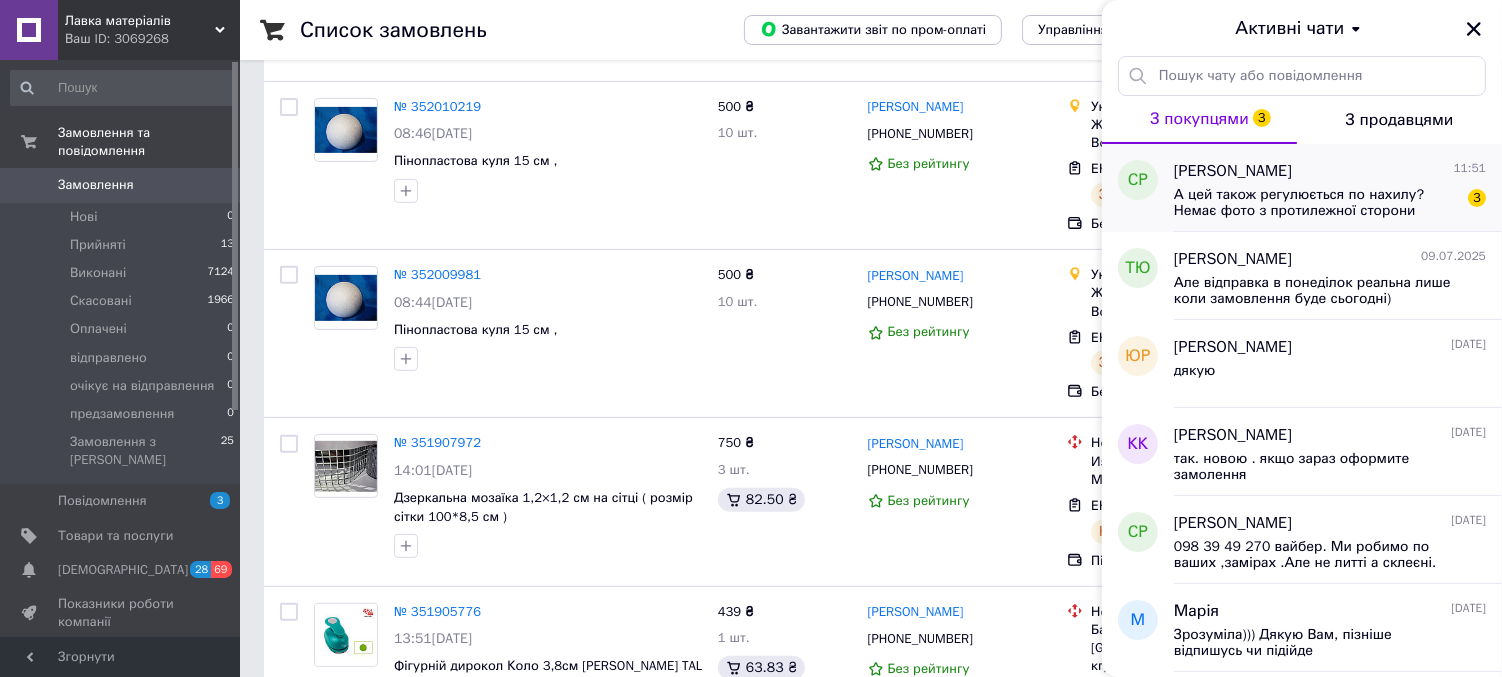 click on "А цей також регулюється по нахилу? Немає фото з протилежної сторони" at bounding box center [1316, 203] 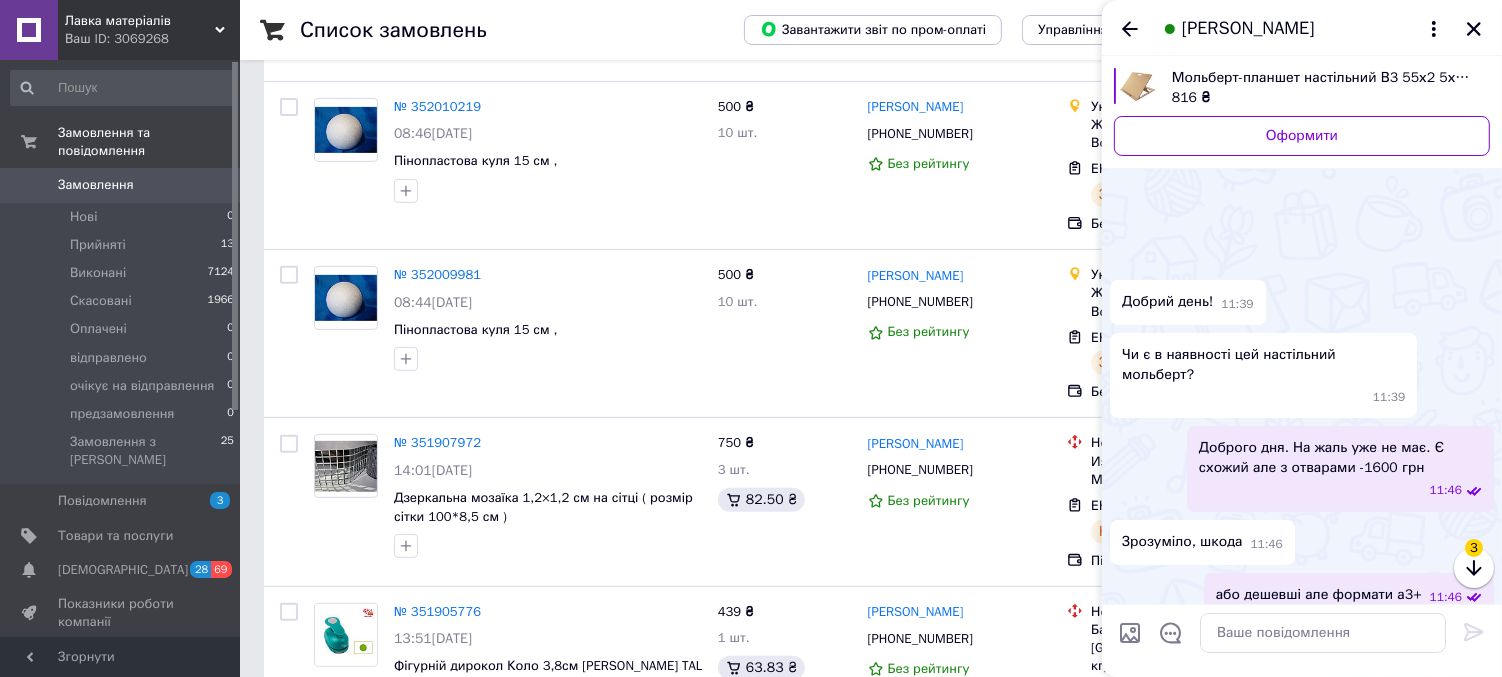 scroll, scrollTop: 354, scrollLeft: 0, axis: vertical 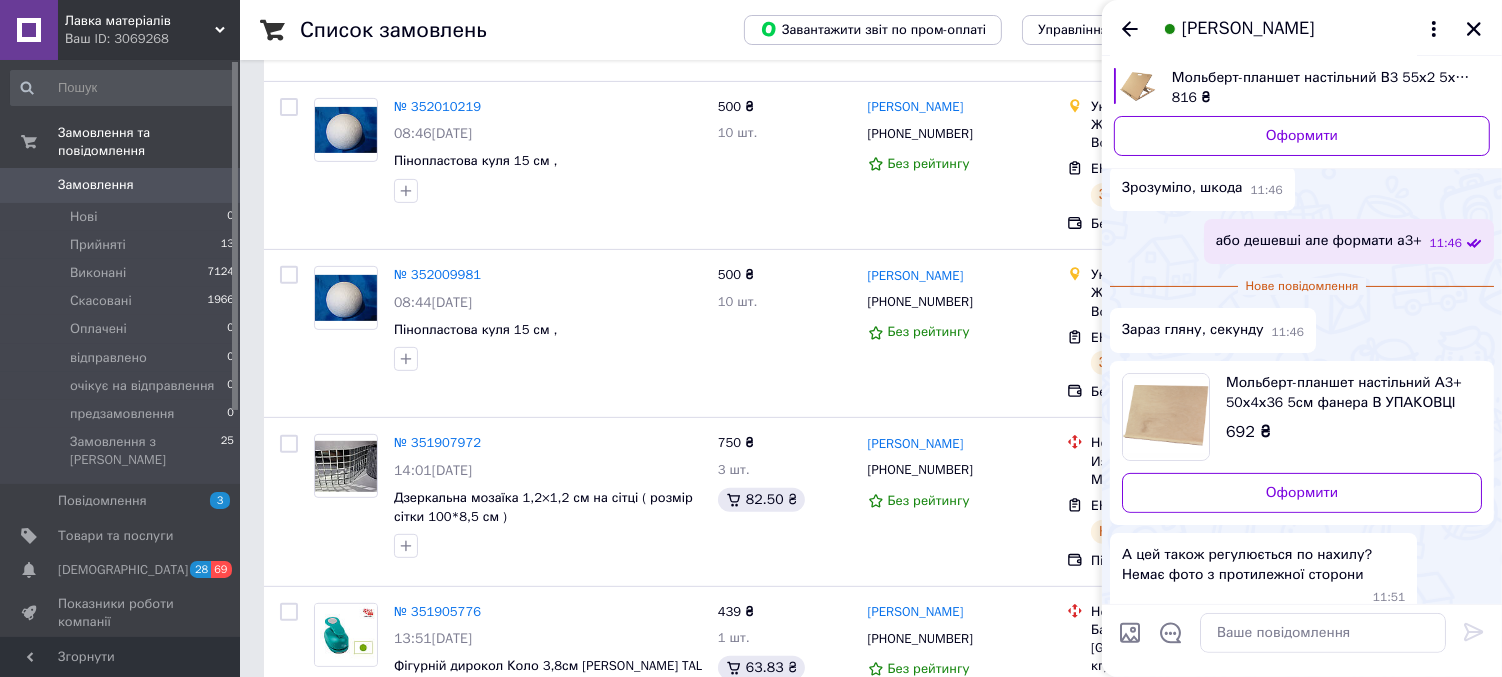 click on "Мольберт-планшет настільний А3+ 50х4х36 5см фанера В УПАКОВЦІ [PERSON_NAME] Studio" at bounding box center (1346, 393) 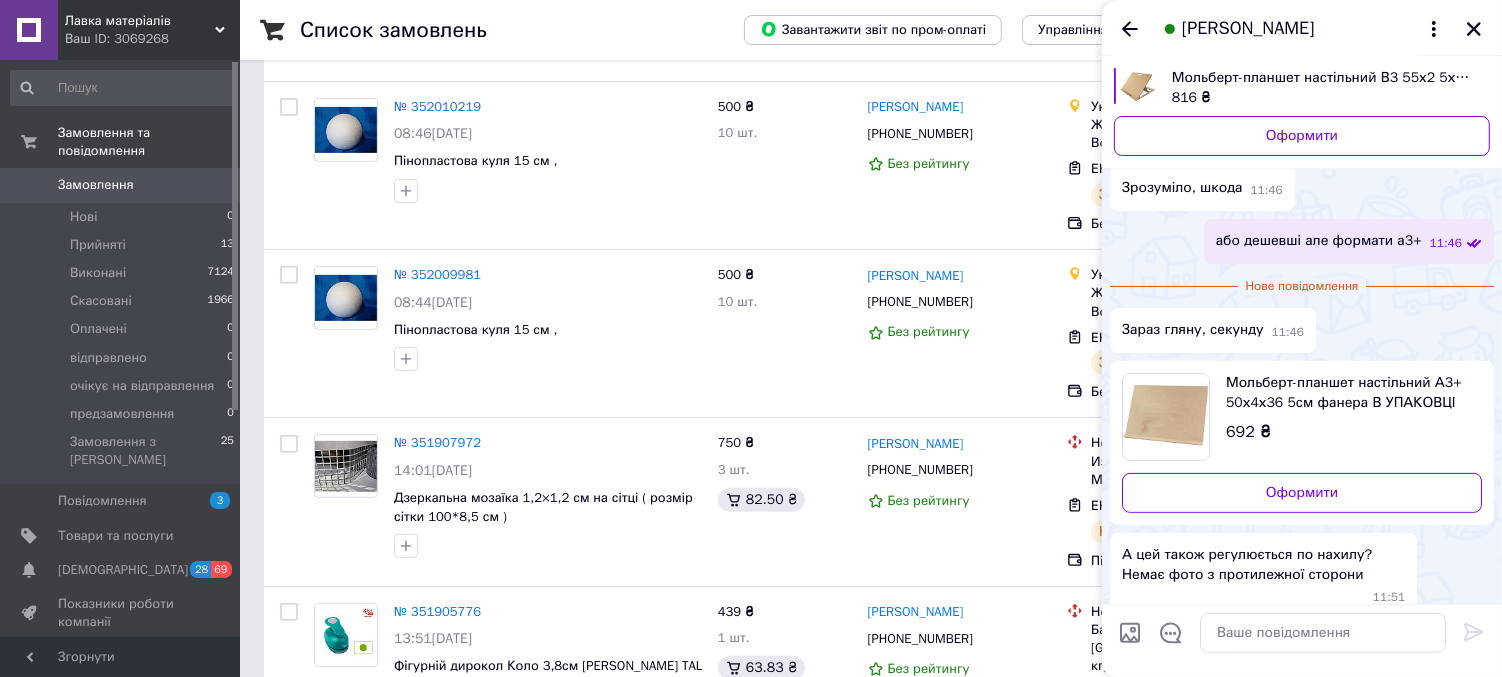click at bounding box center (1130, 633) 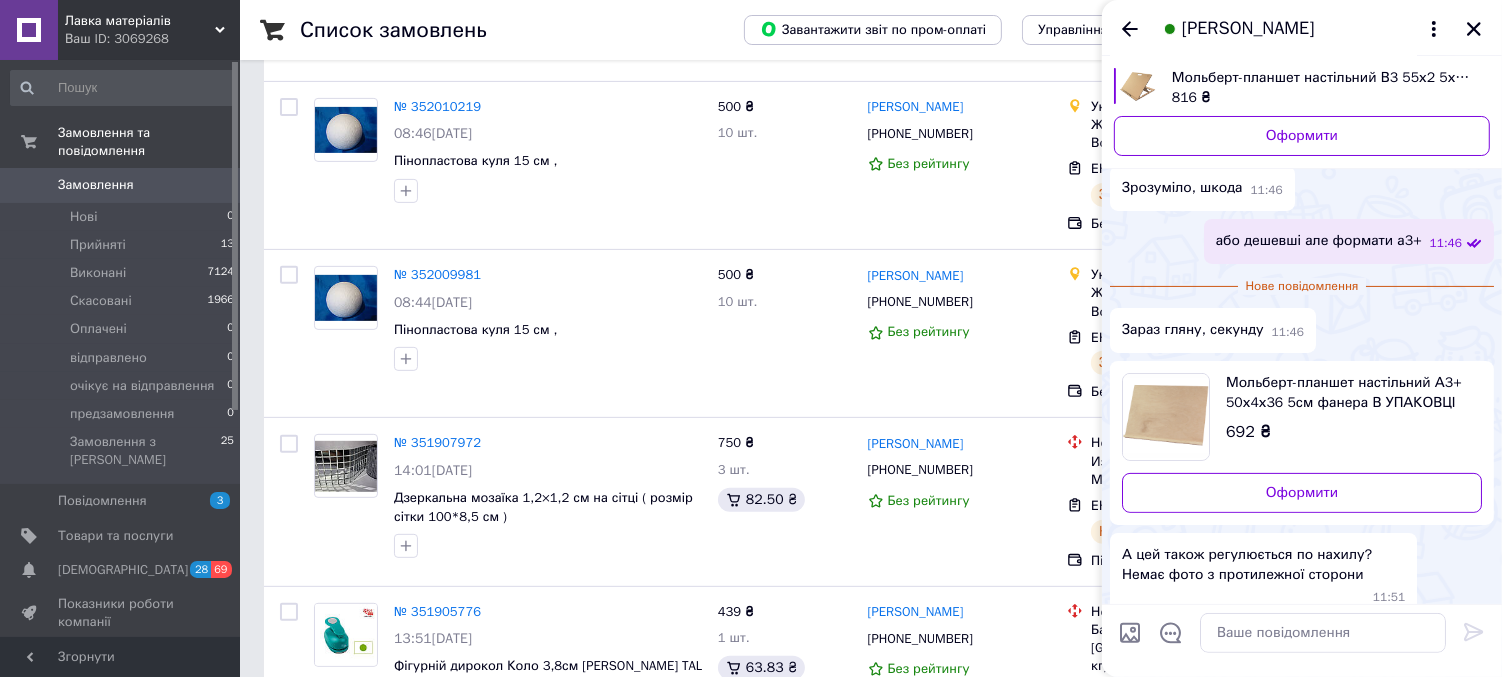 type on "C:\fakepath\0839db4d_13dc_11ed_9250_005056856174_2726f942_34f8_11ed_9251_005056856174.resize1.png" 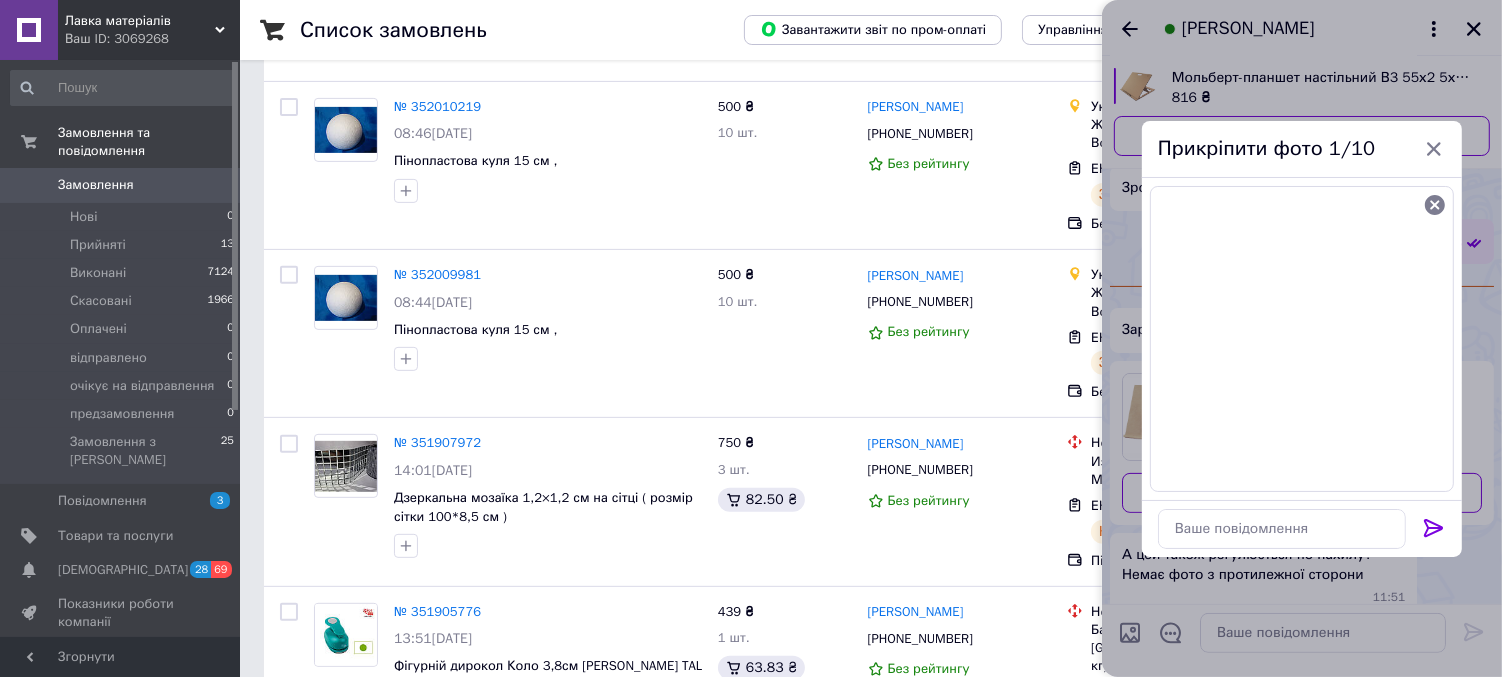 click at bounding box center (1434, 532) 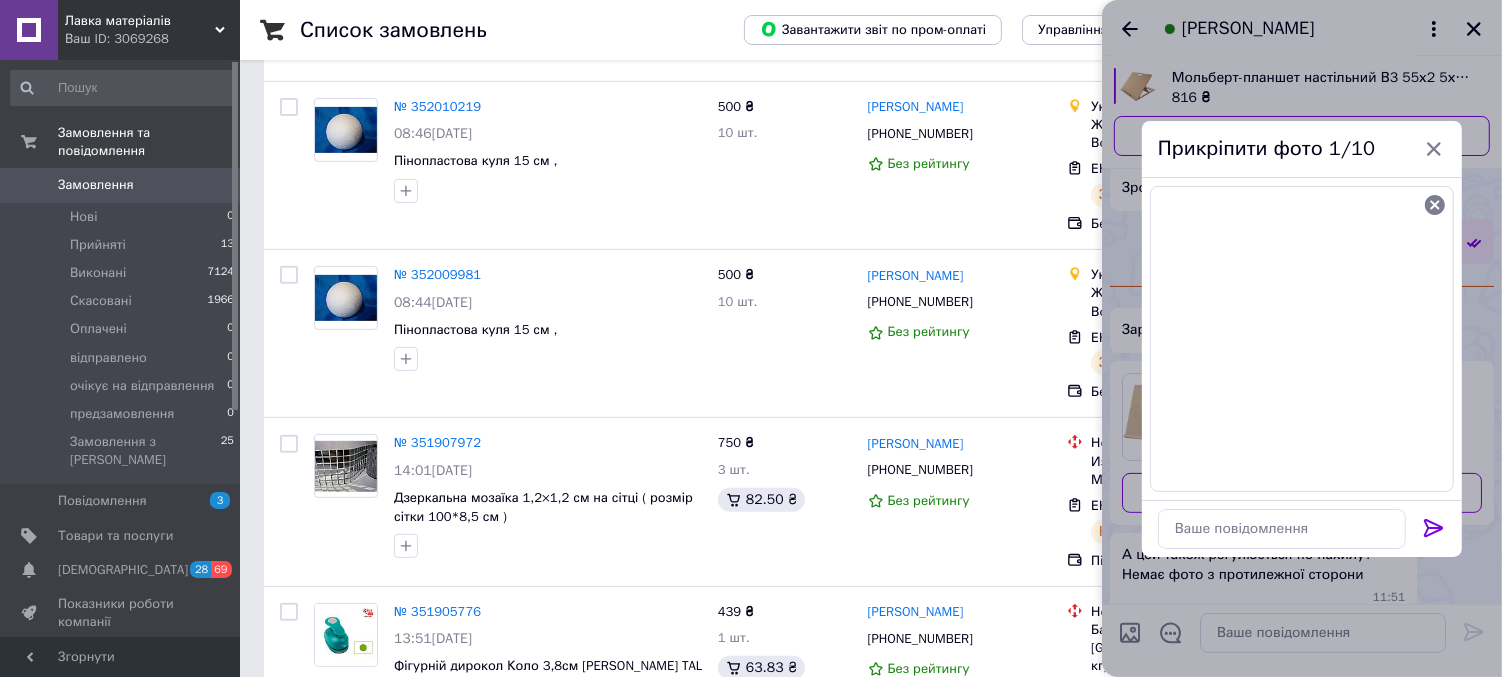 click 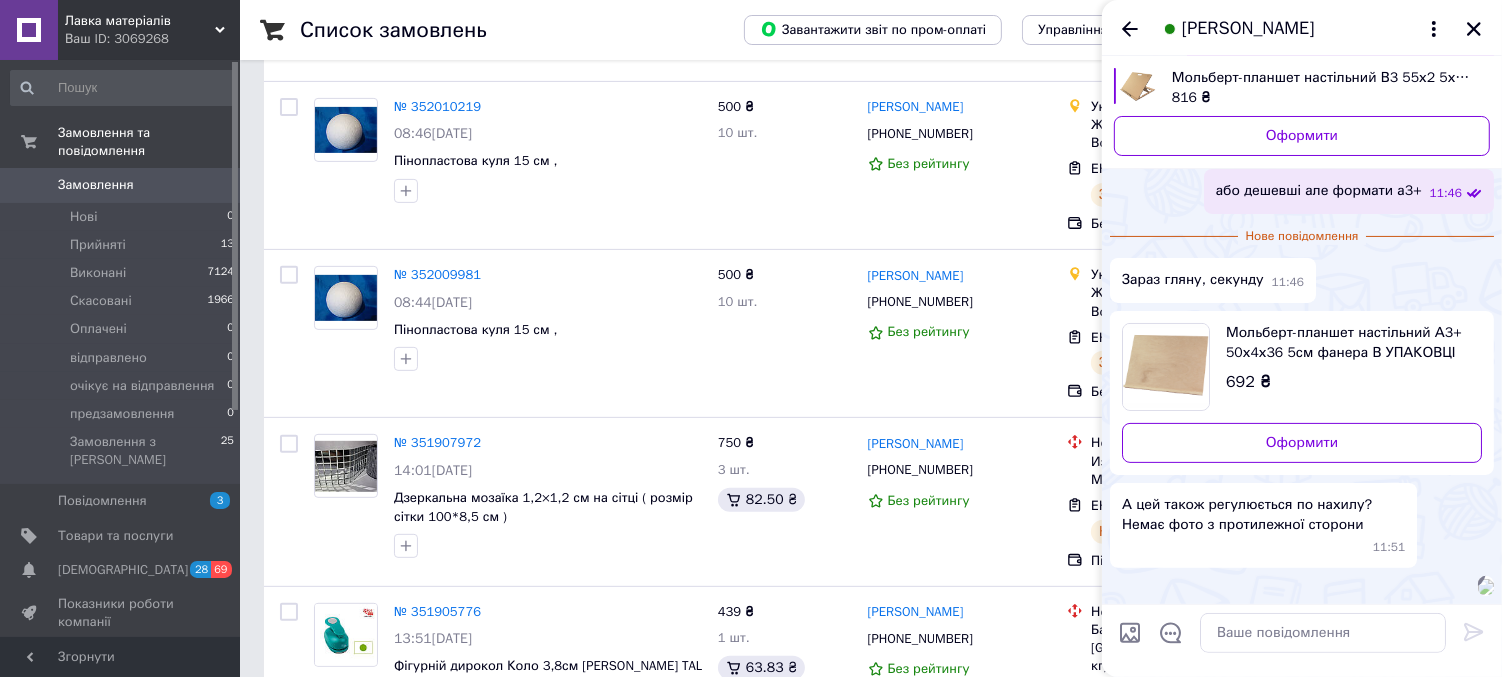 scroll, scrollTop: 525, scrollLeft: 0, axis: vertical 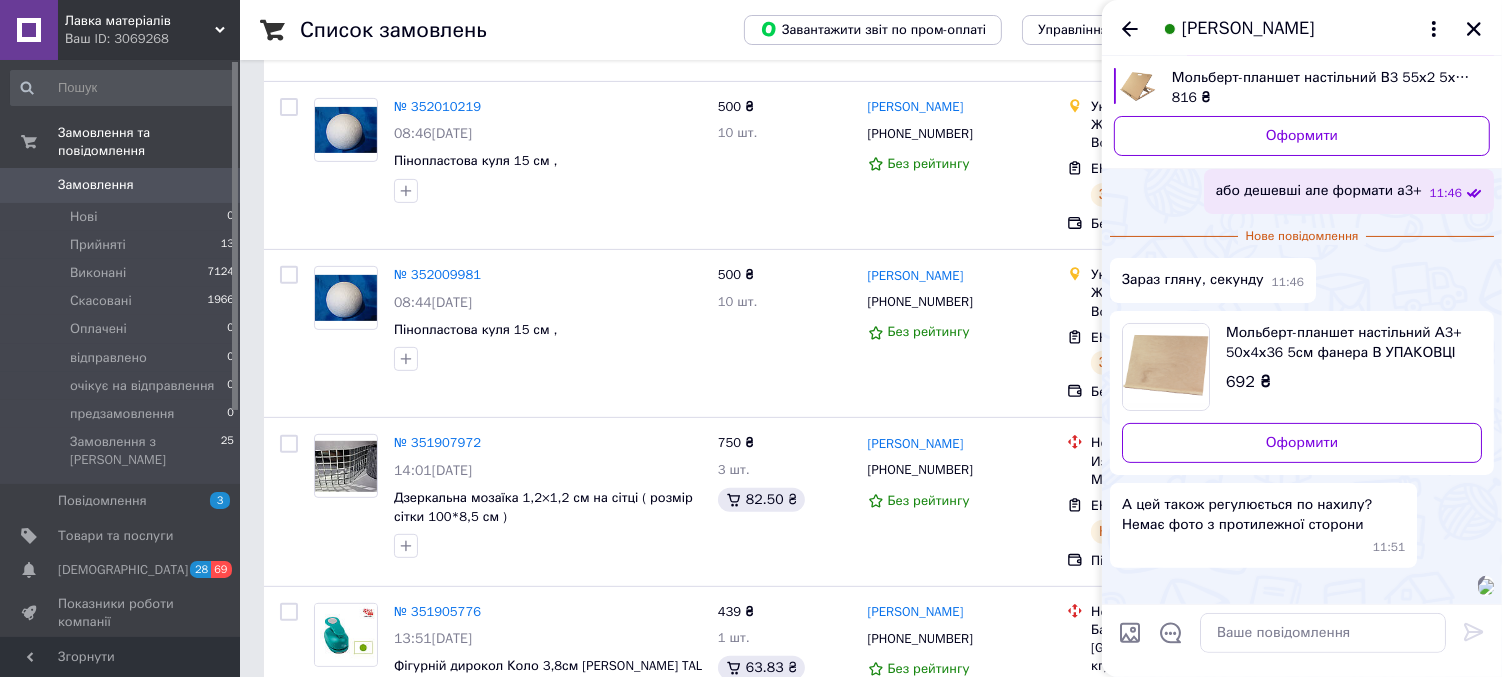 click at bounding box center (1130, 633) 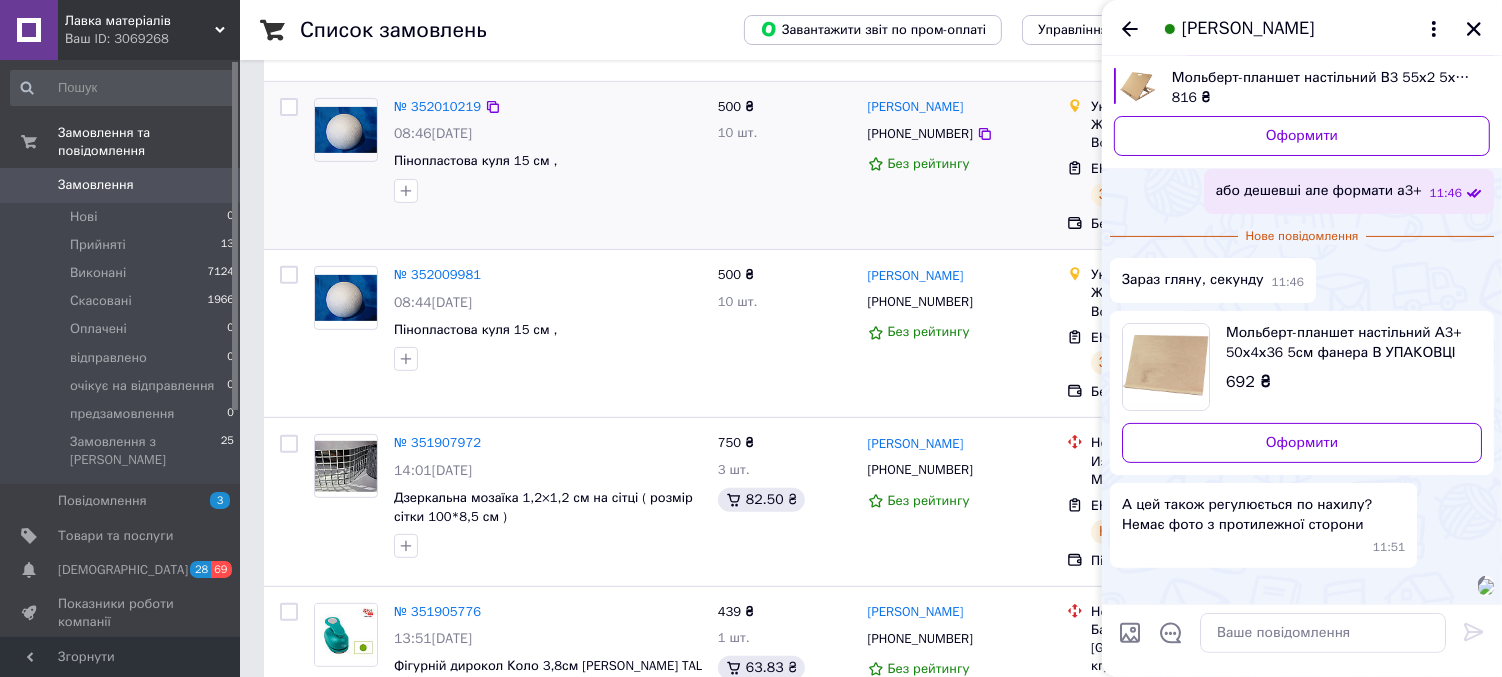 type 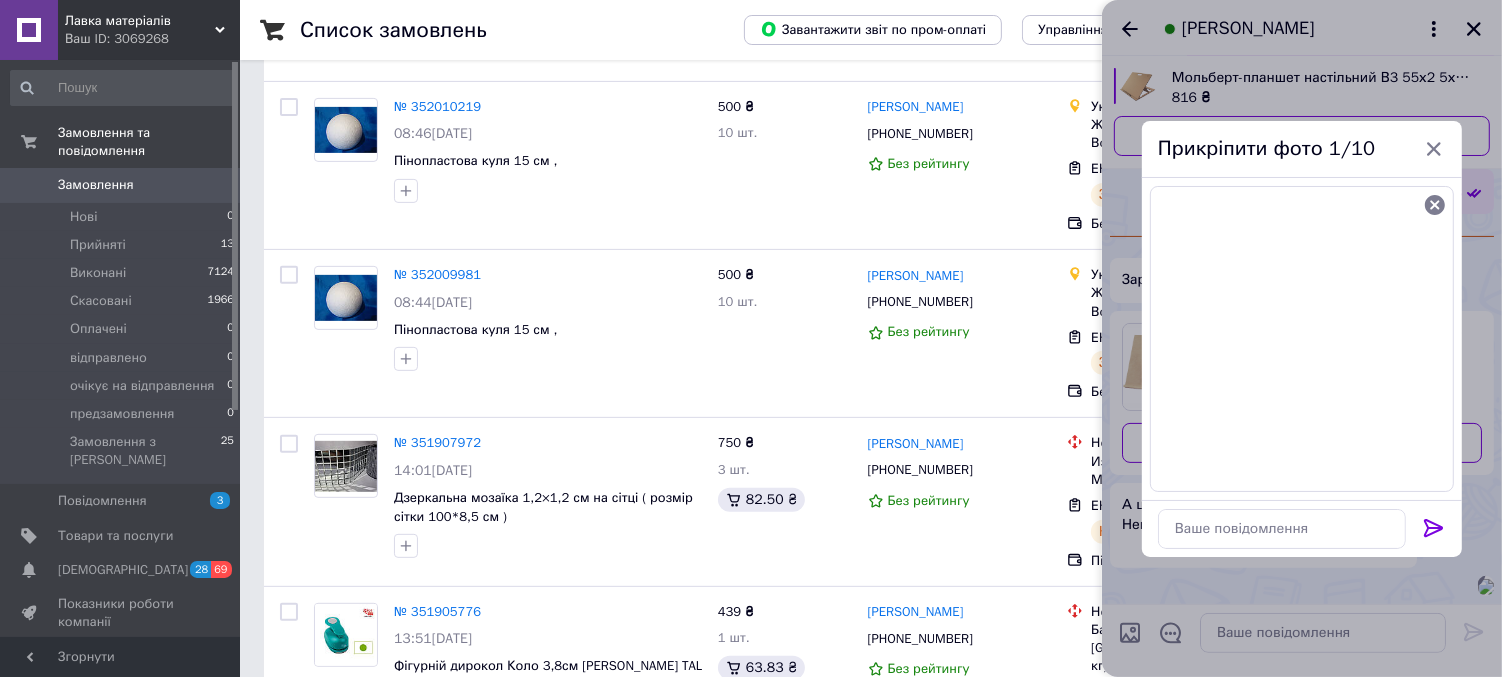 click 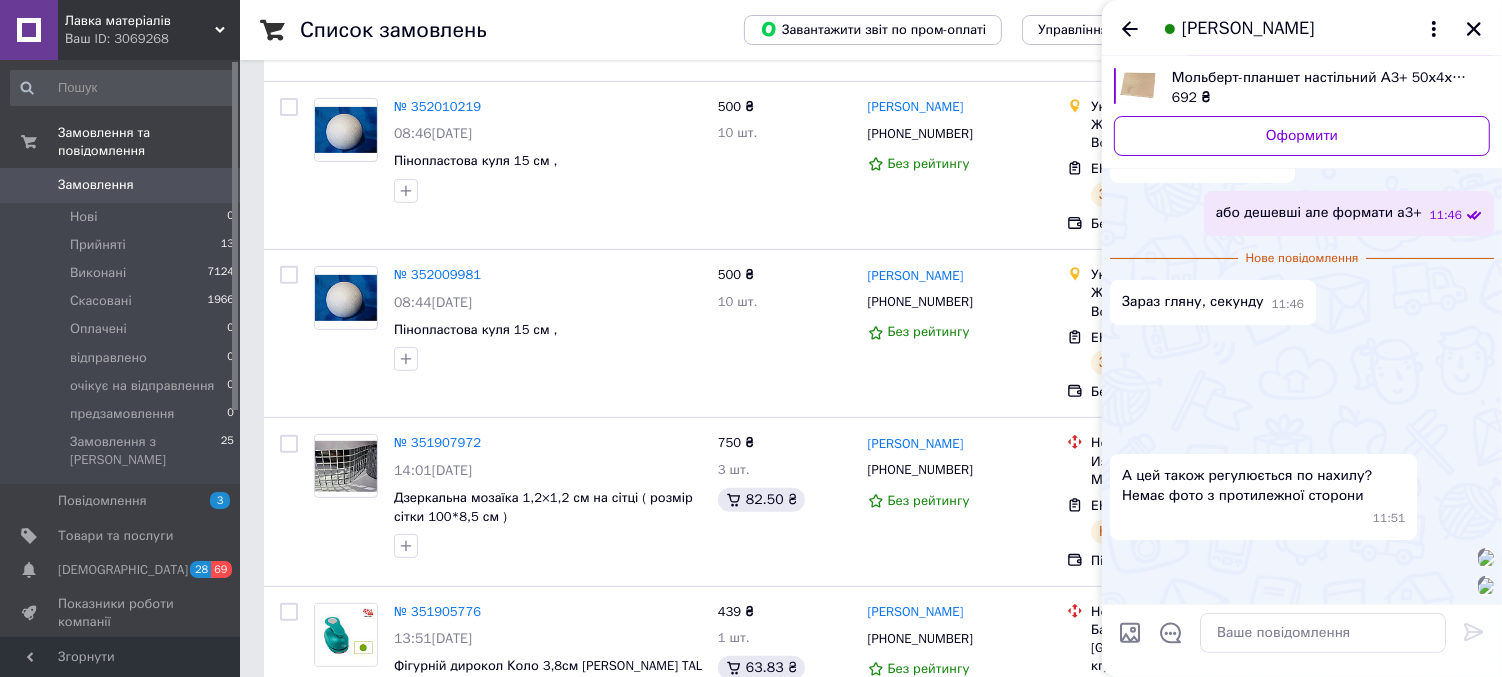 scroll, scrollTop: 425, scrollLeft: 0, axis: vertical 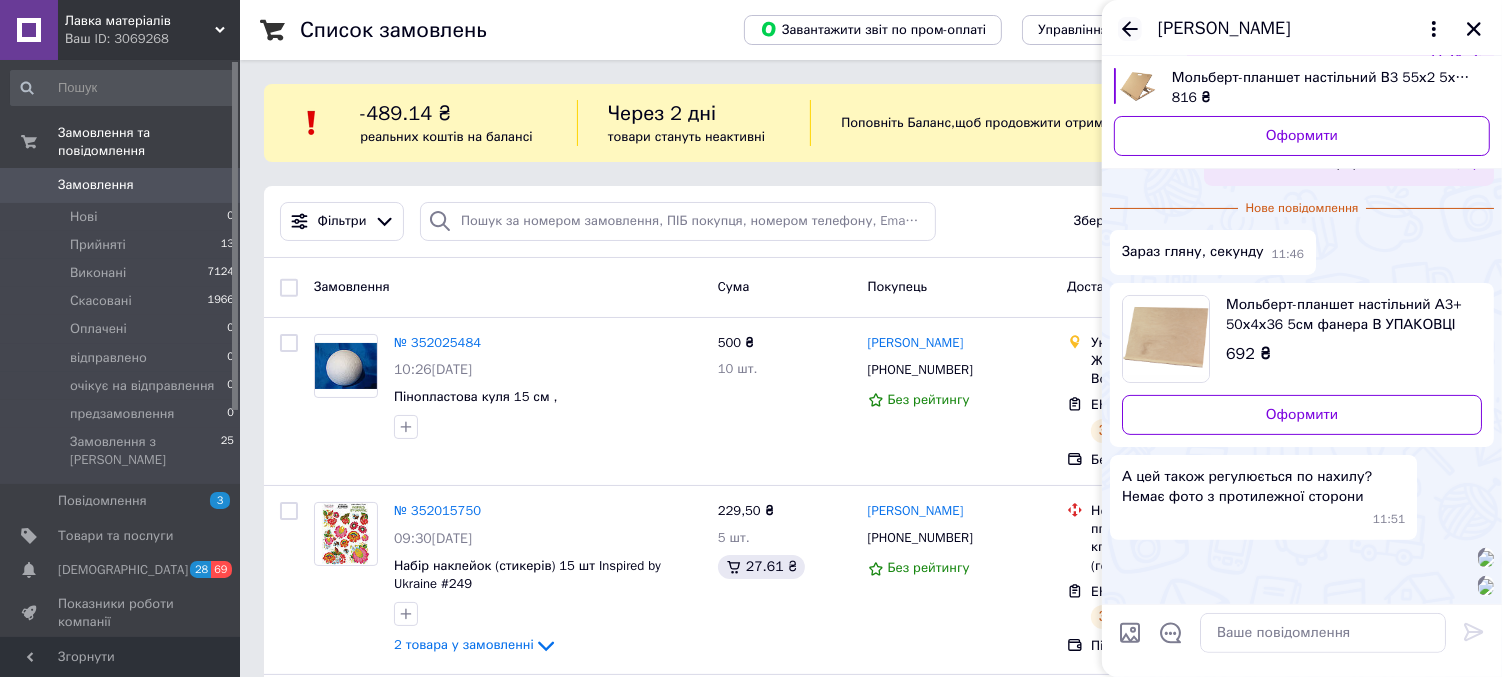 click 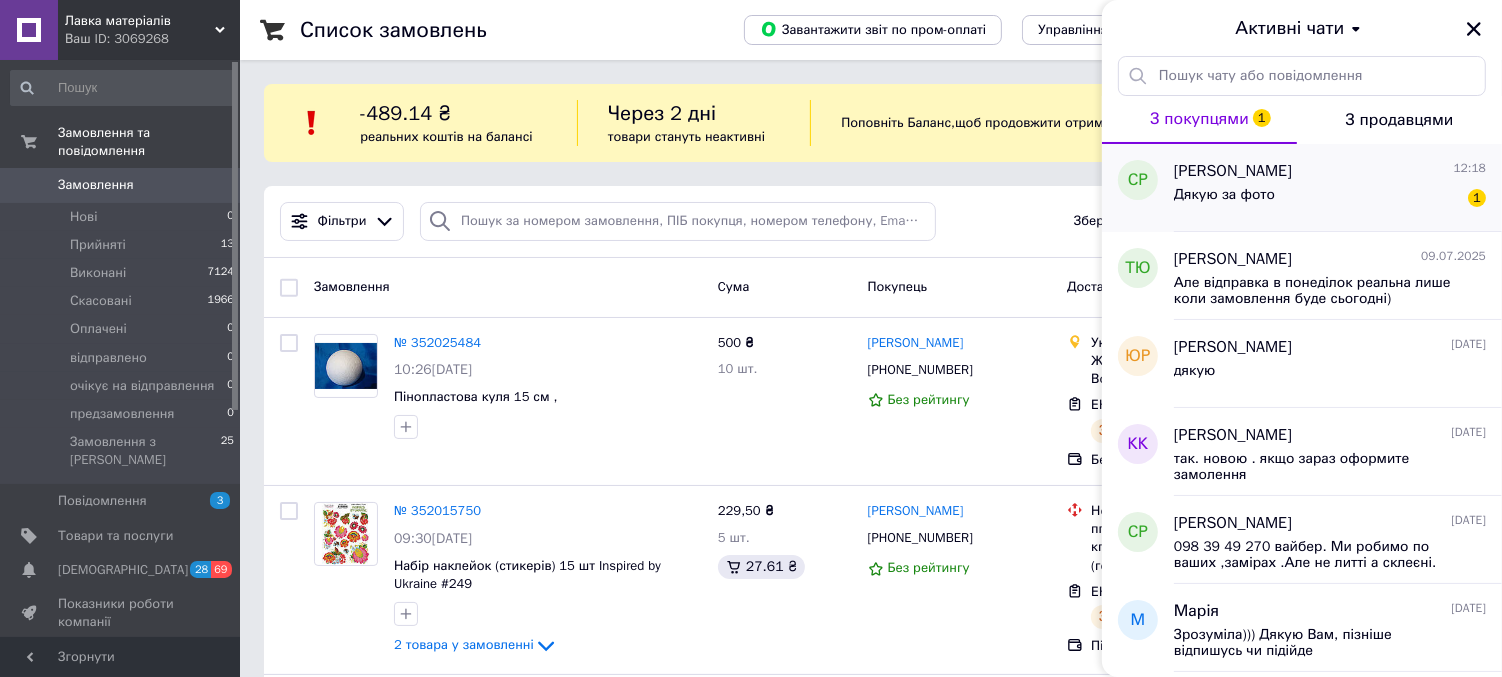 click on "Дякую за фото 1" at bounding box center (1330, 199) 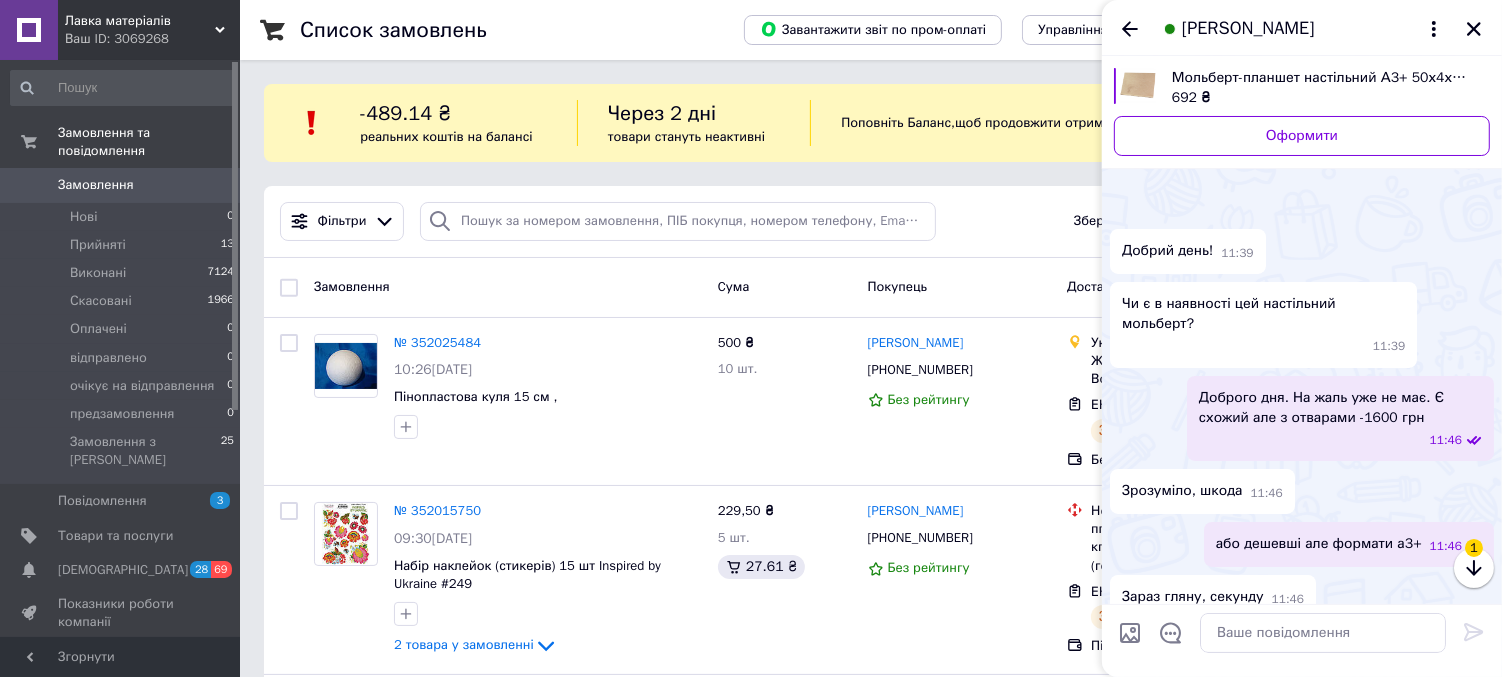 scroll, scrollTop: 797, scrollLeft: 0, axis: vertical 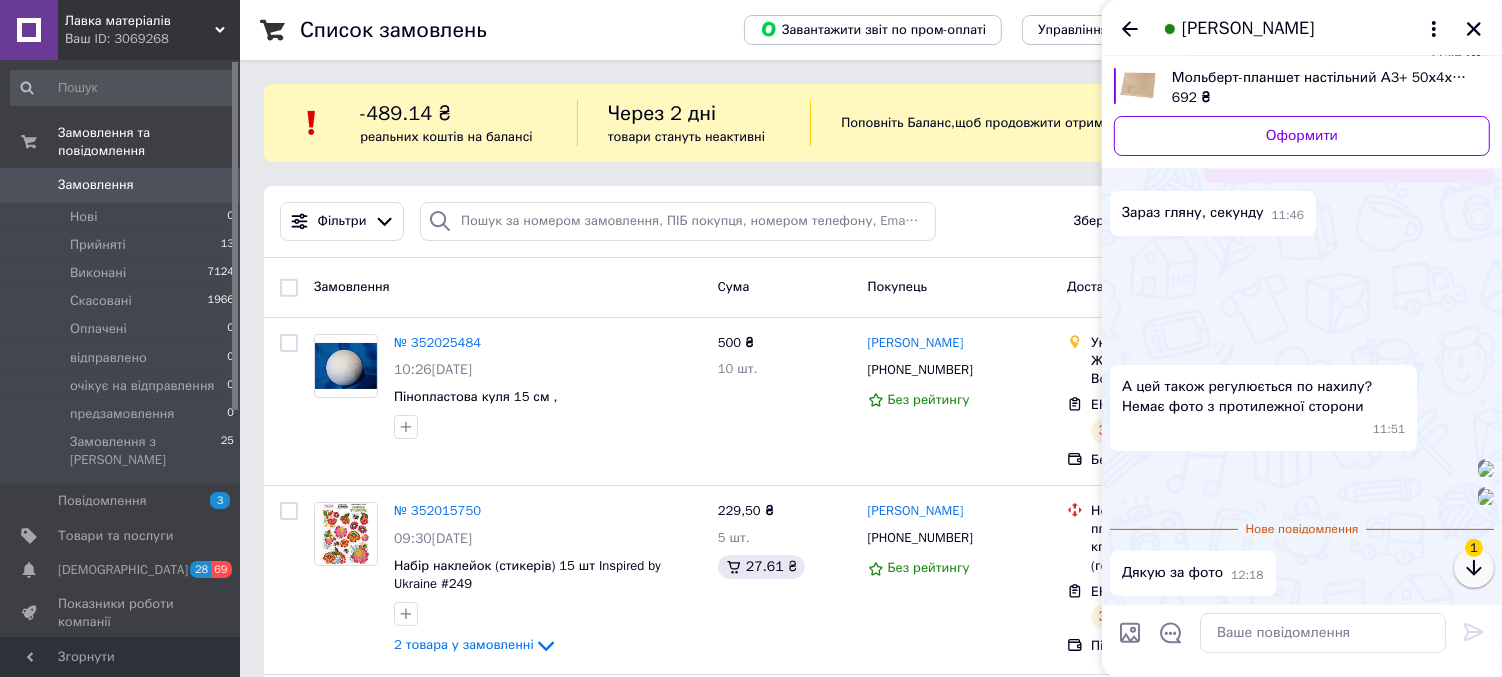 click at bounding box center [1474, 568] 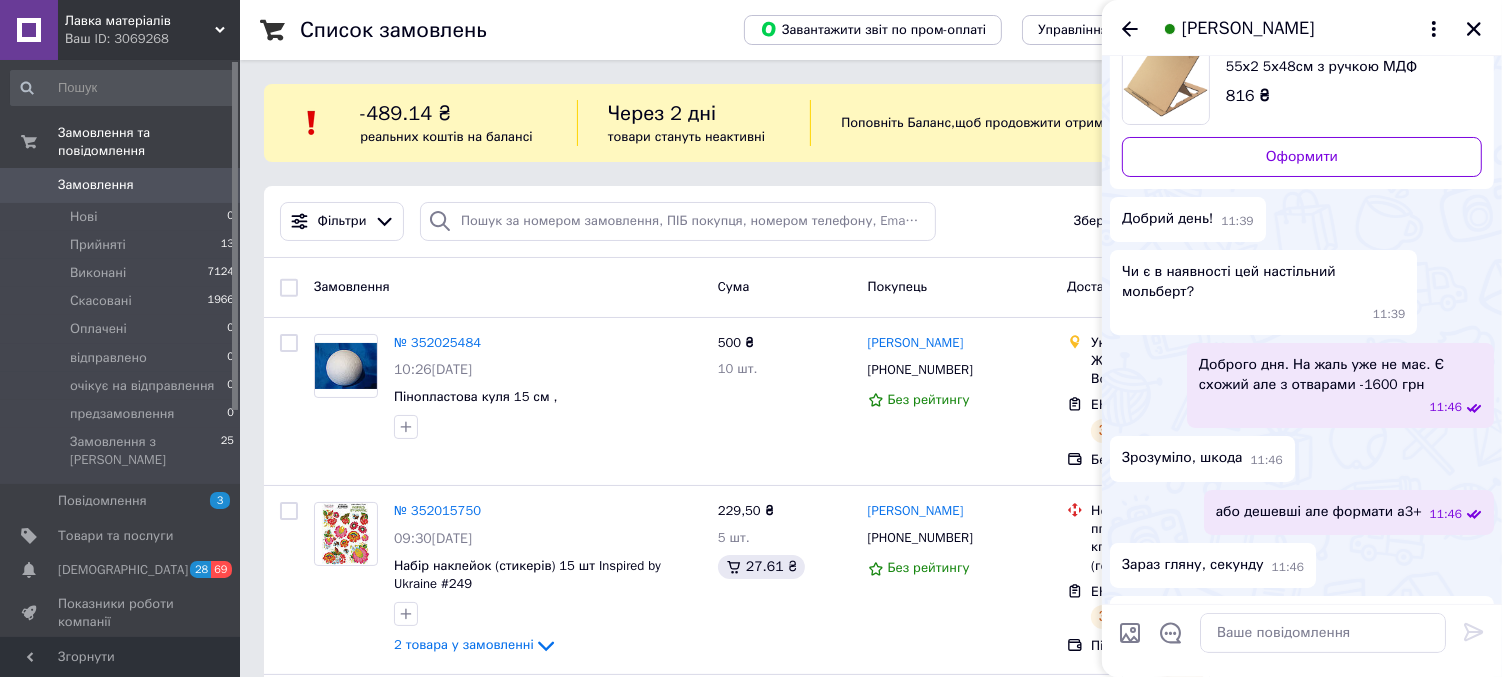 scroll, scrollTop: 0, scrollLeft: 0, axis: both 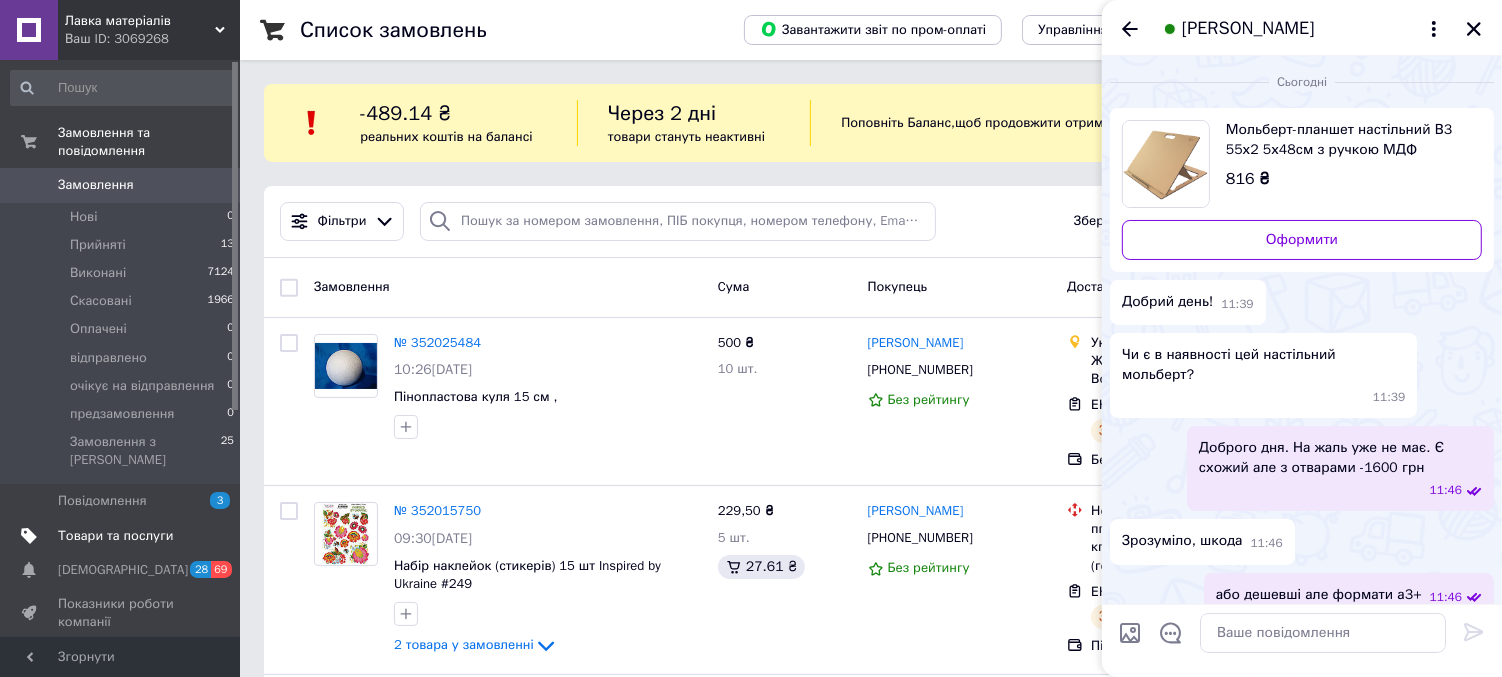click on "Товари та послуги" at bounding box center (115, 536) 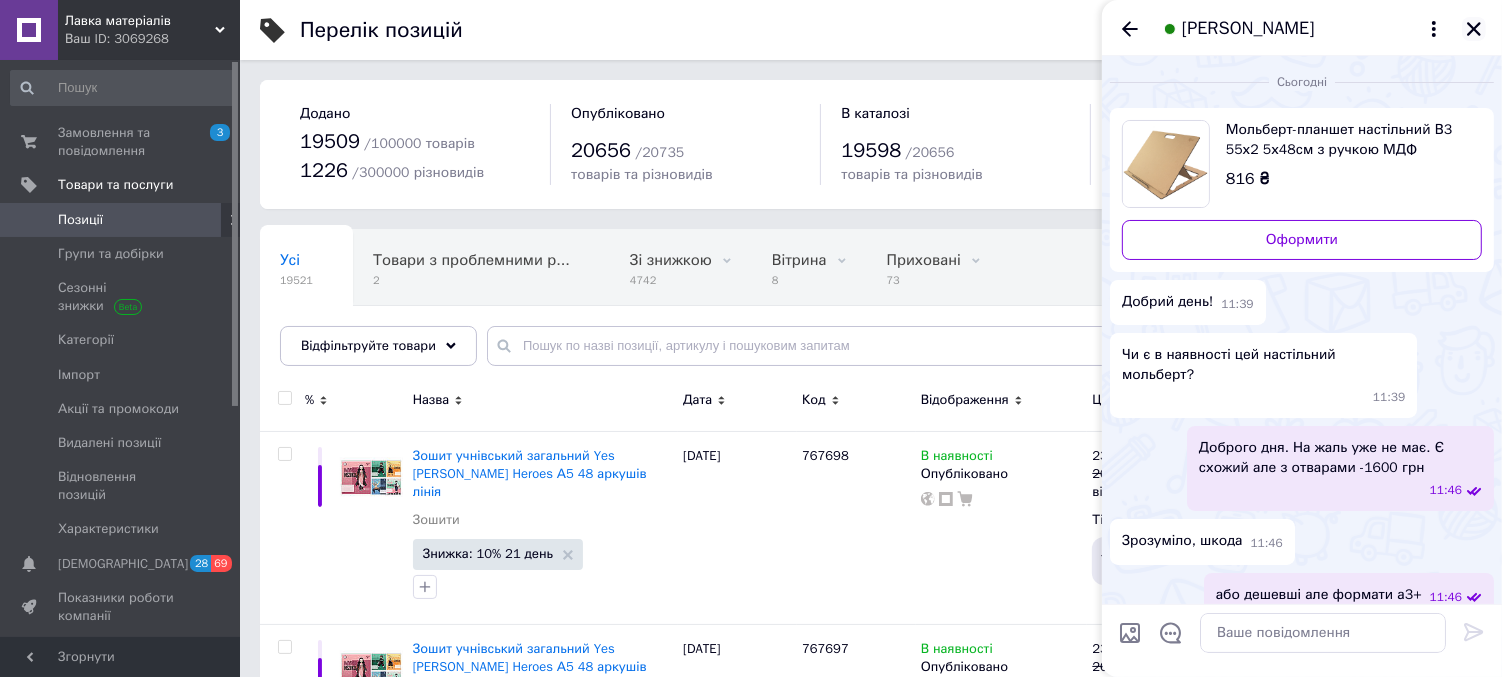 click 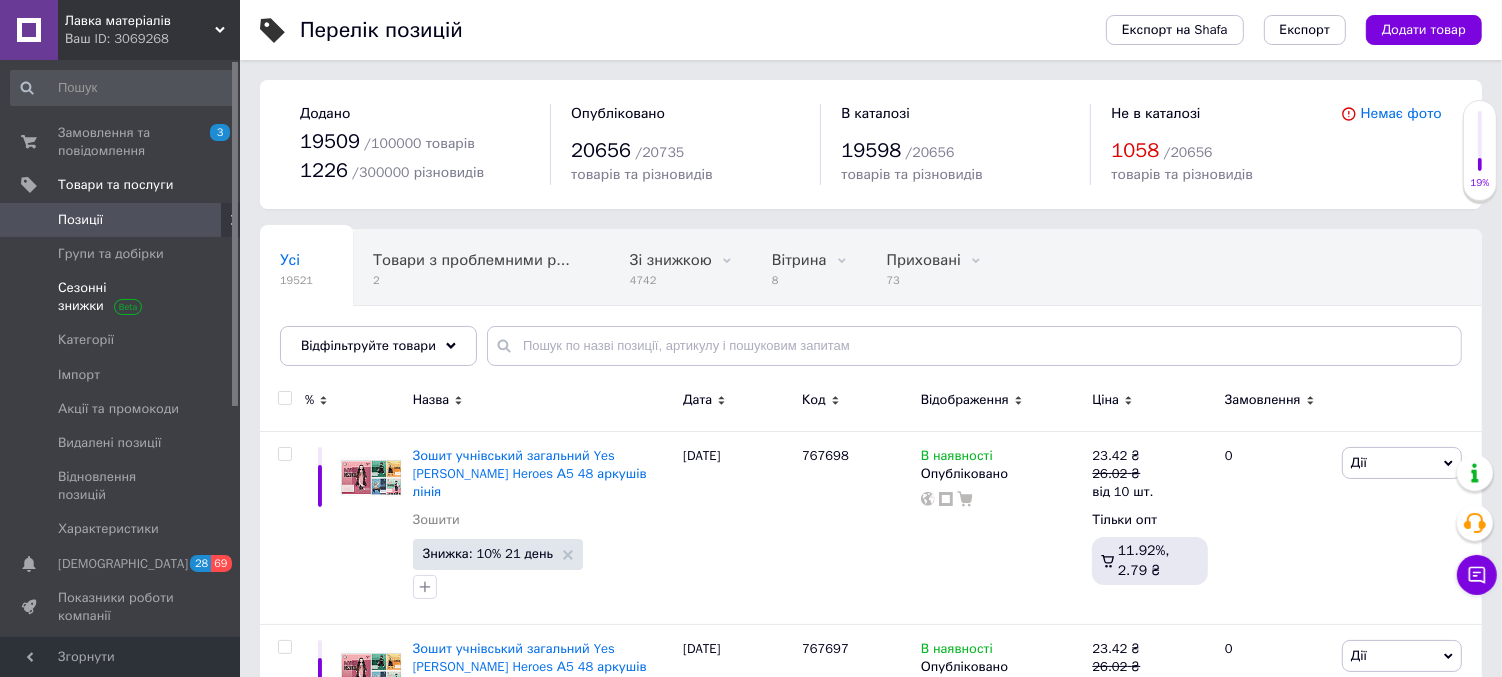 click on "Сезонні знижки" at bounding box center [121, 297] 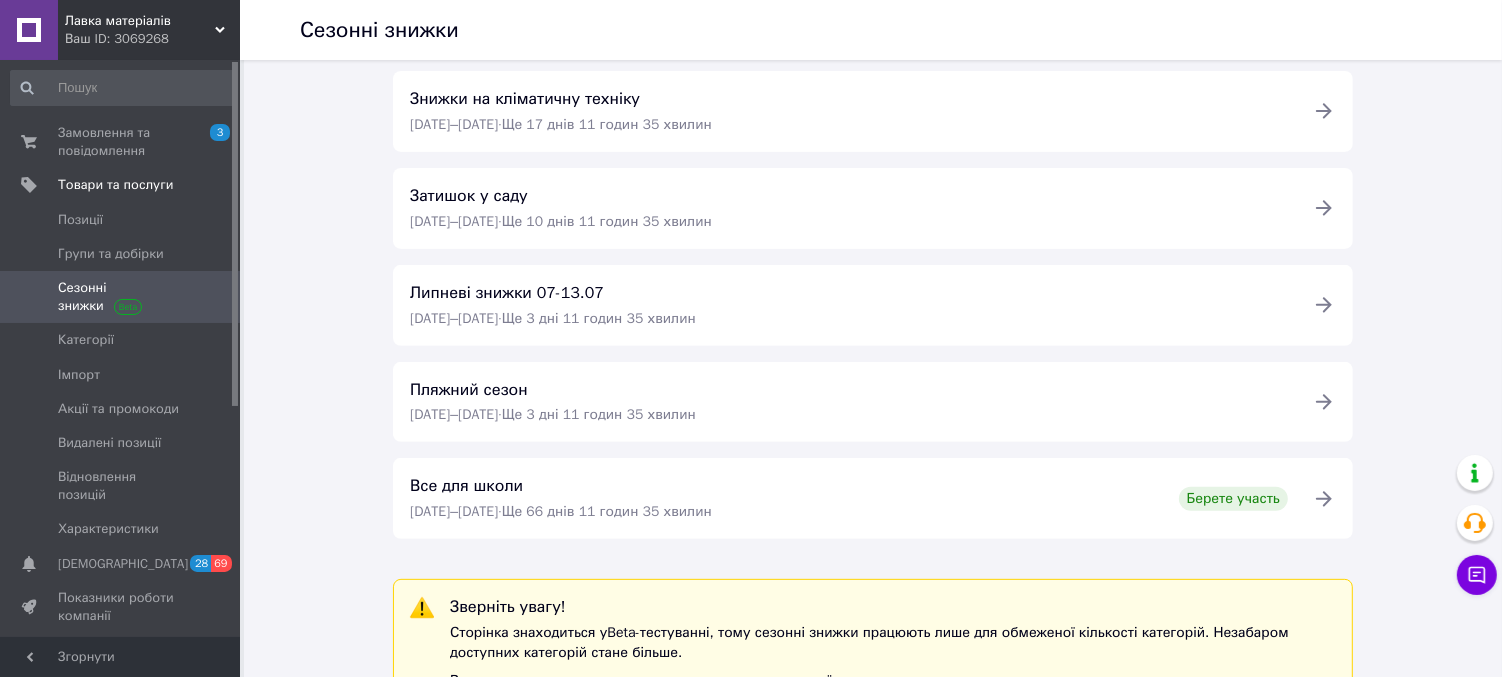 scroll, scrollTop: 644, scrollLeft: 0, axis: vertical 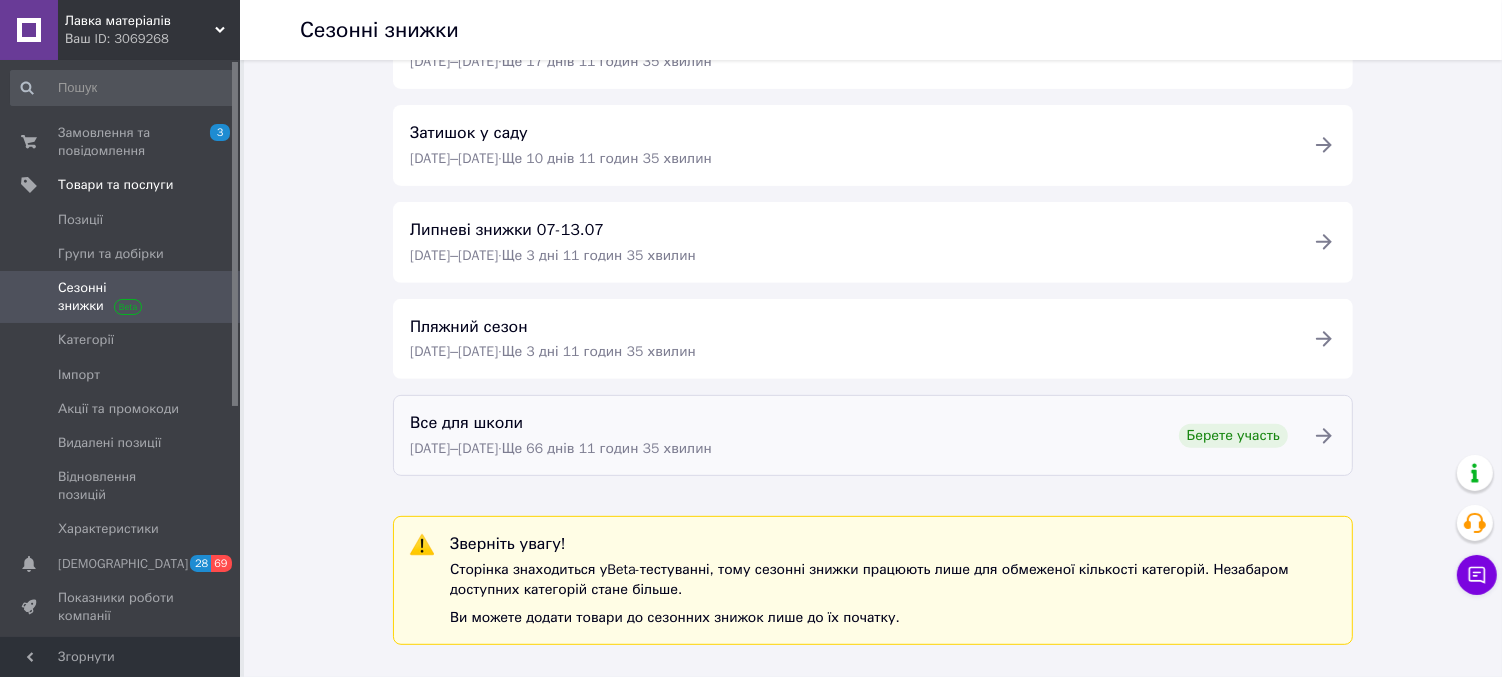 click on "Берете участь" at bounding box center [1233, 436] 